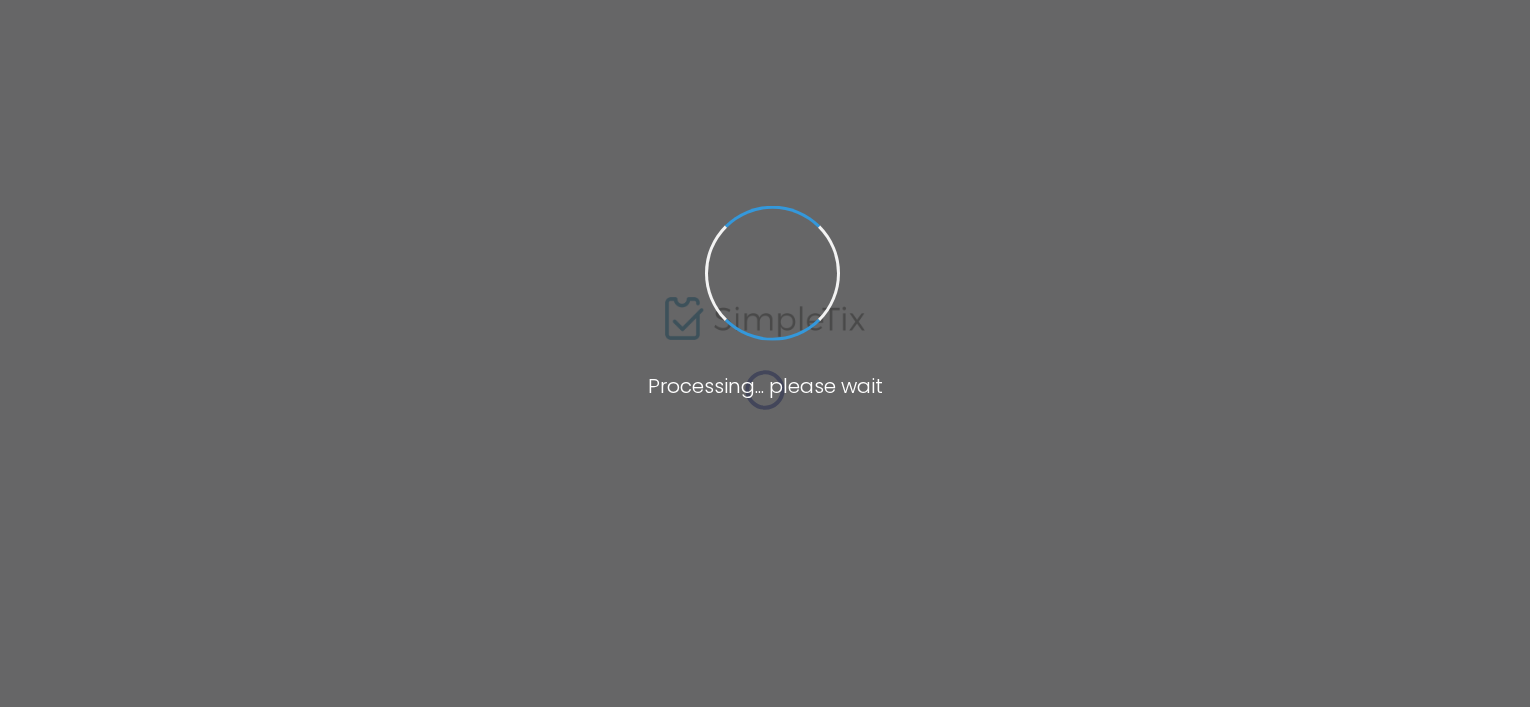 scroll, scrollTop: 0, scrollLeft: 0, axis: both 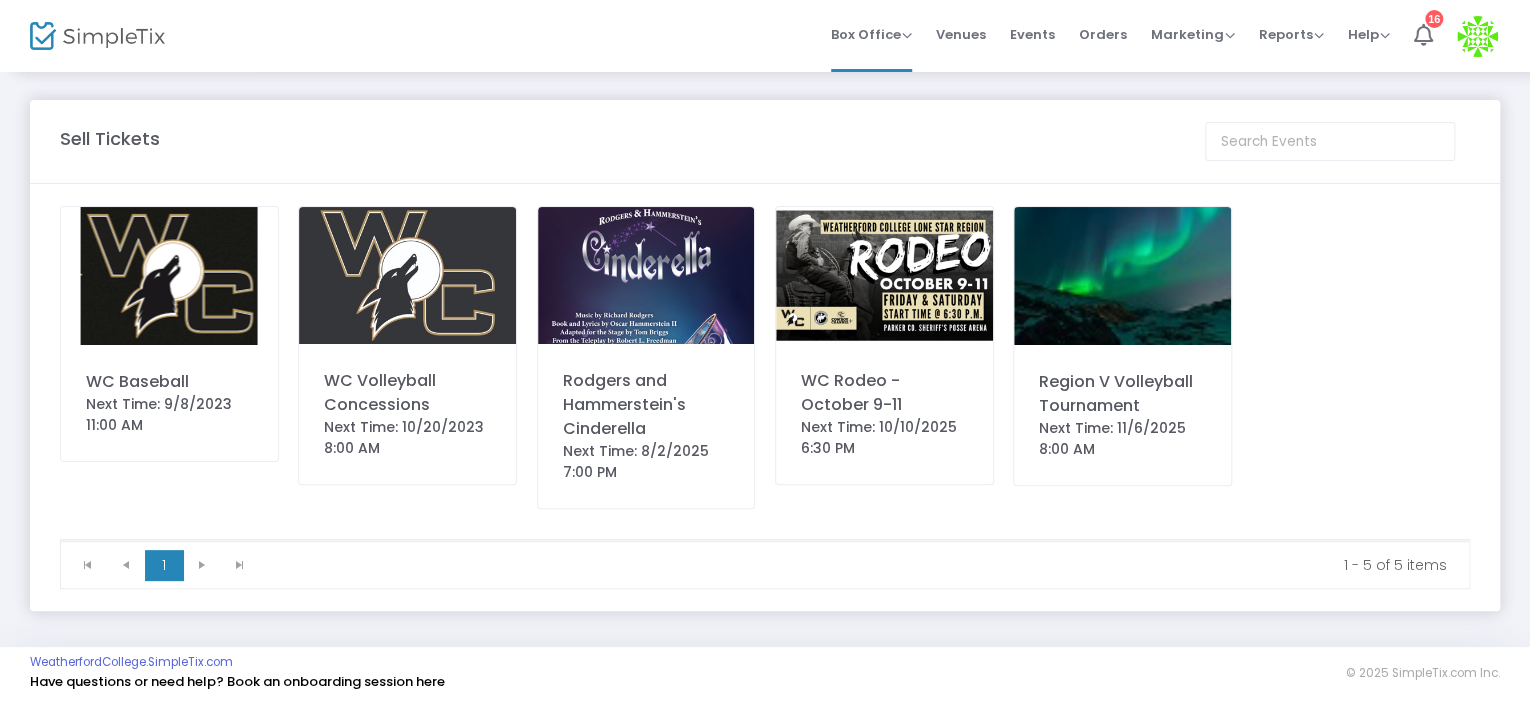 click 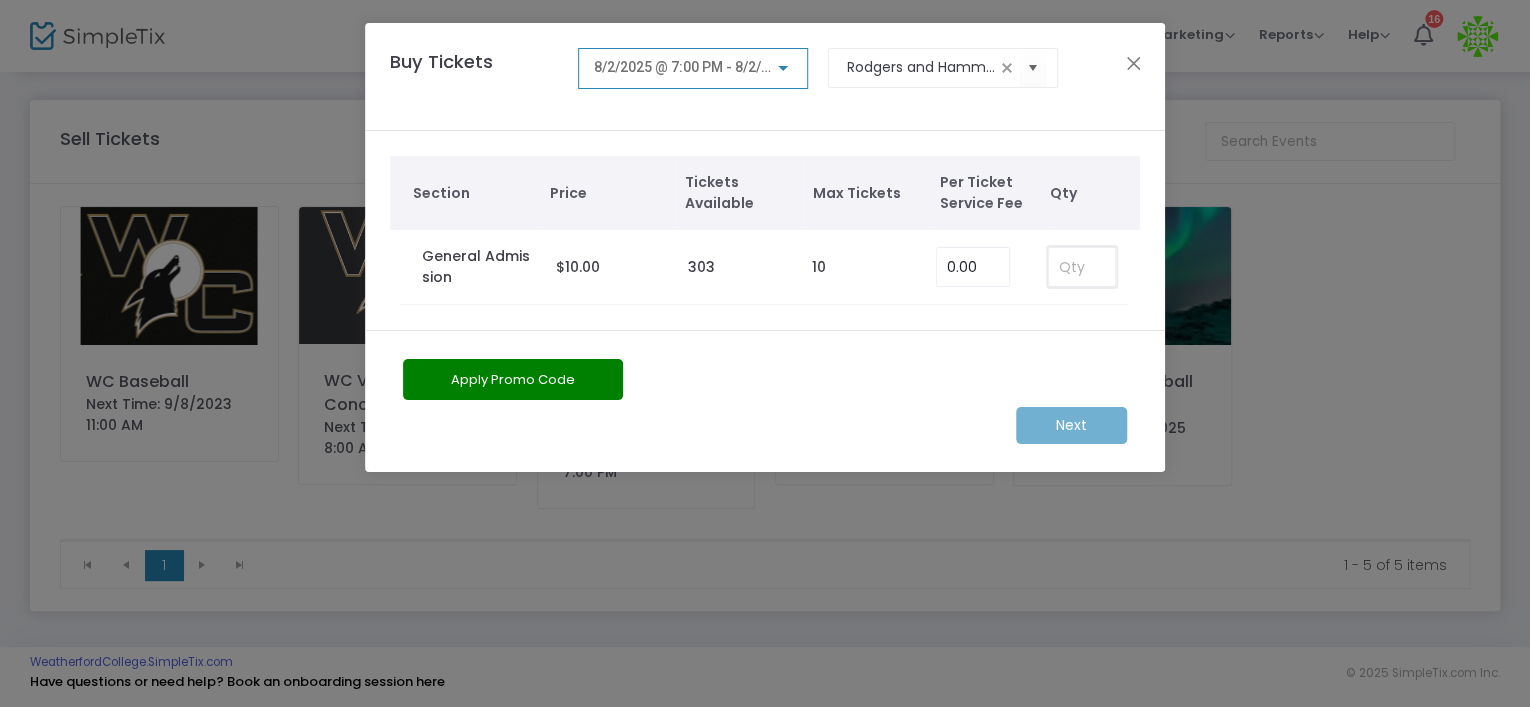click at bounding box center [1082, 267] 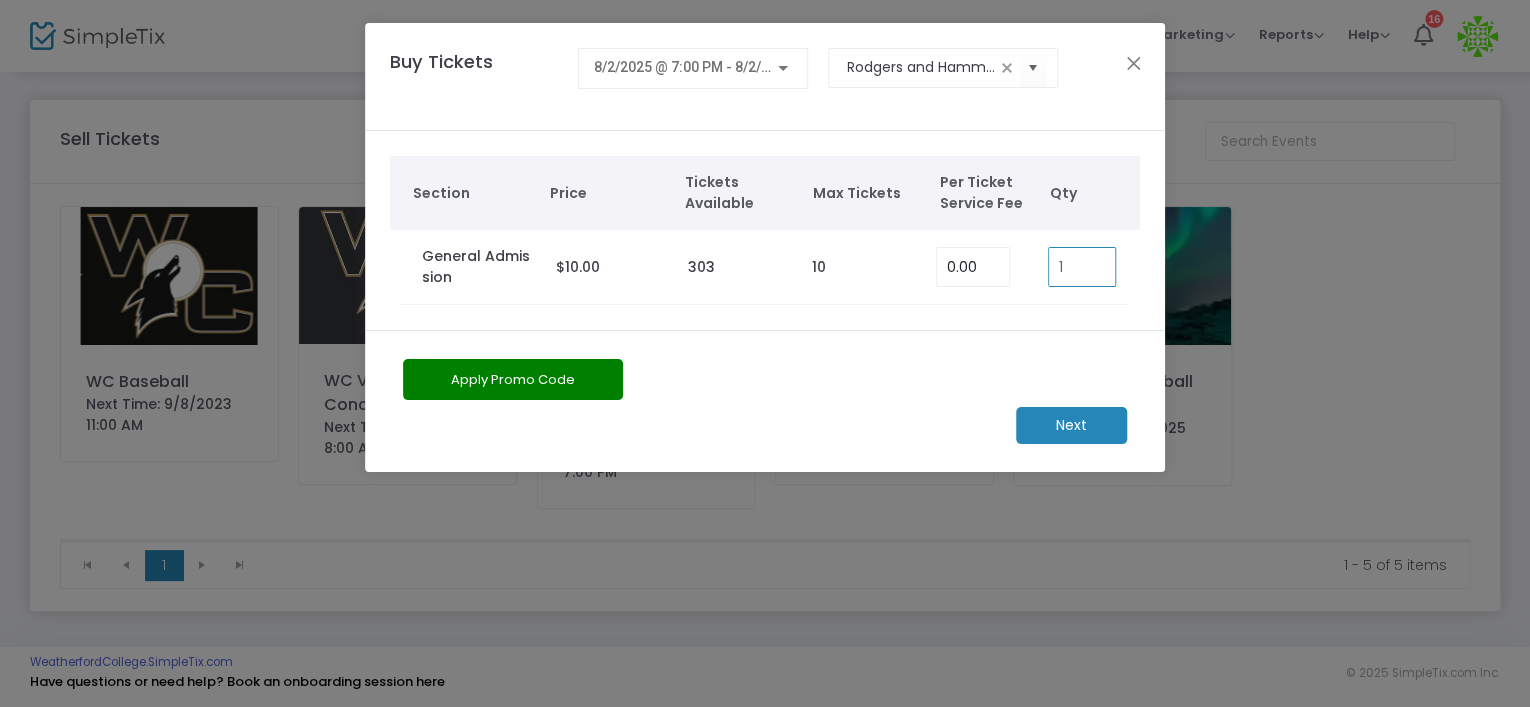 type on "1" 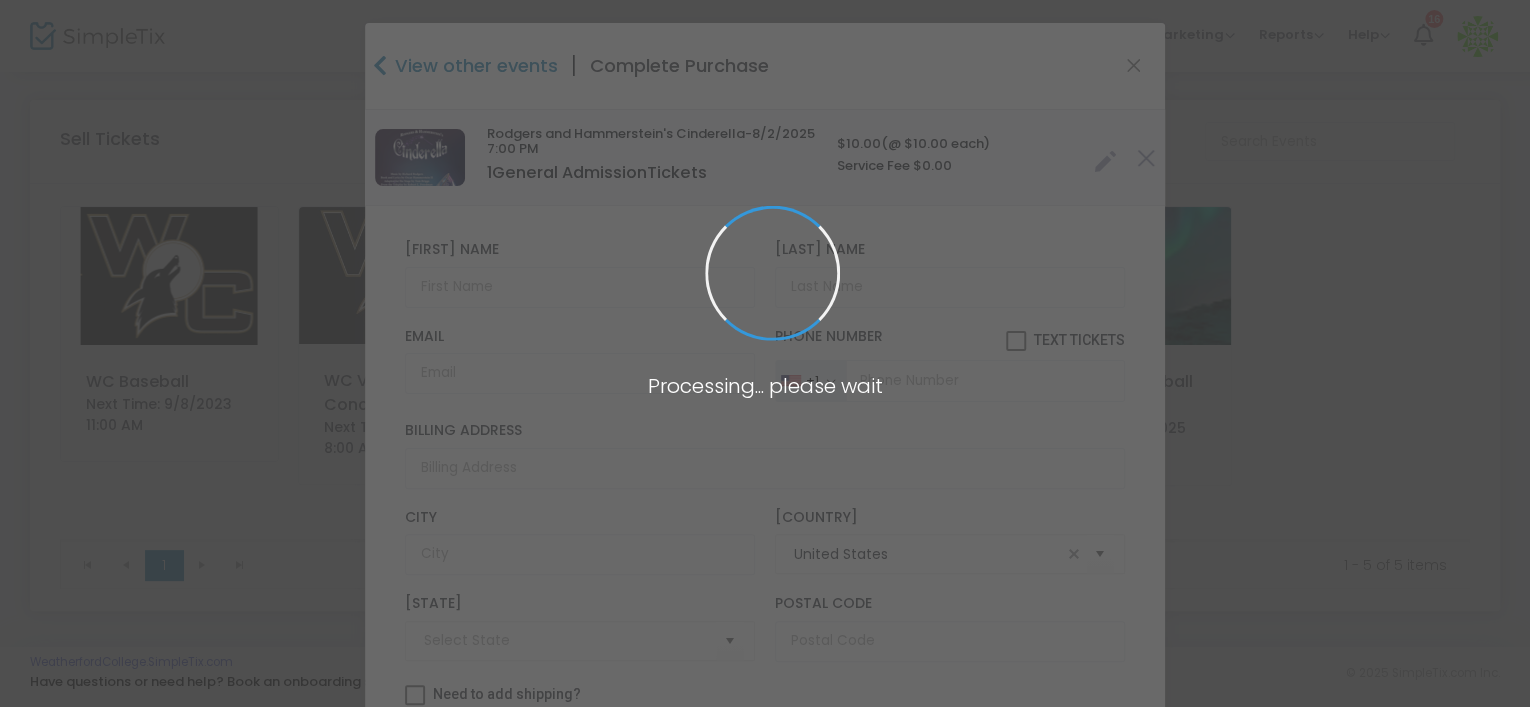 type on "[STATE]" 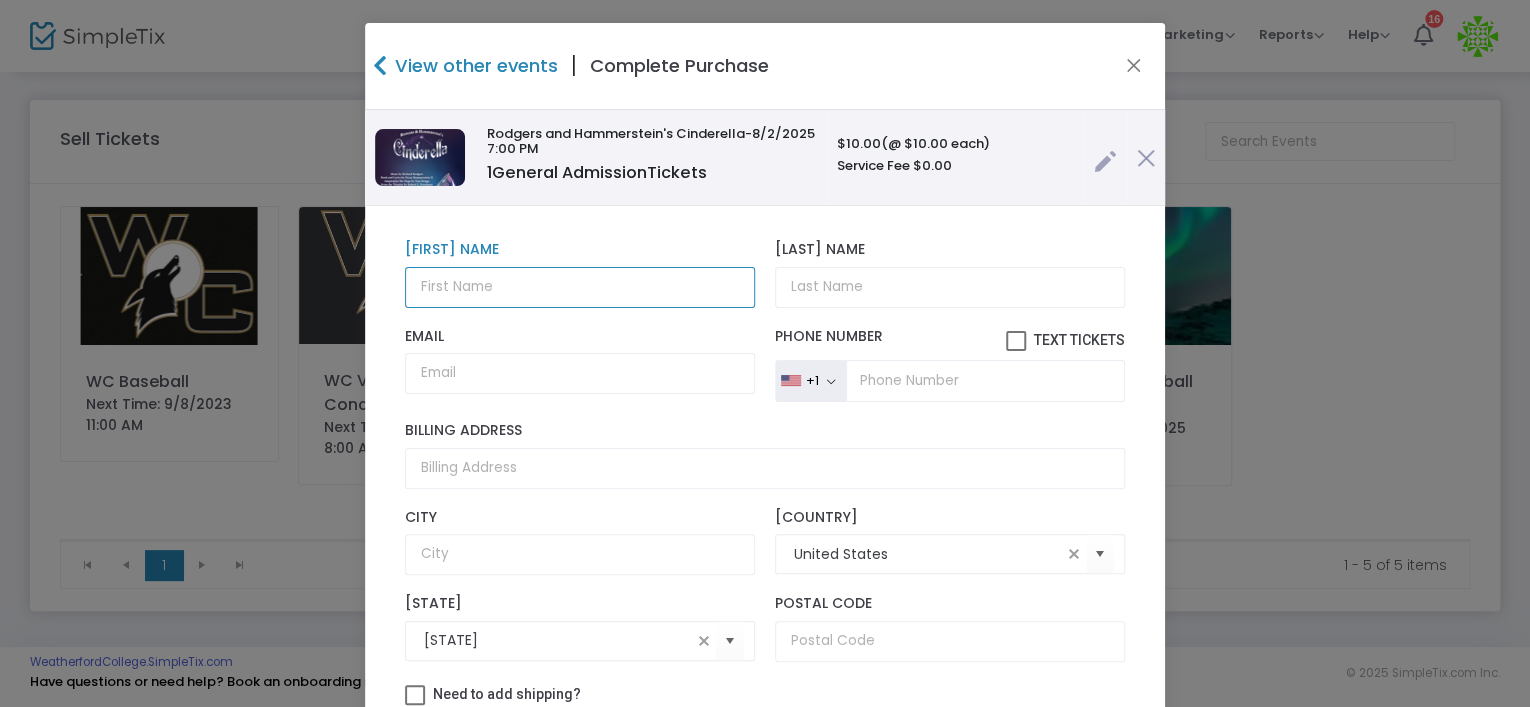 click at bounding box center (580, 287) 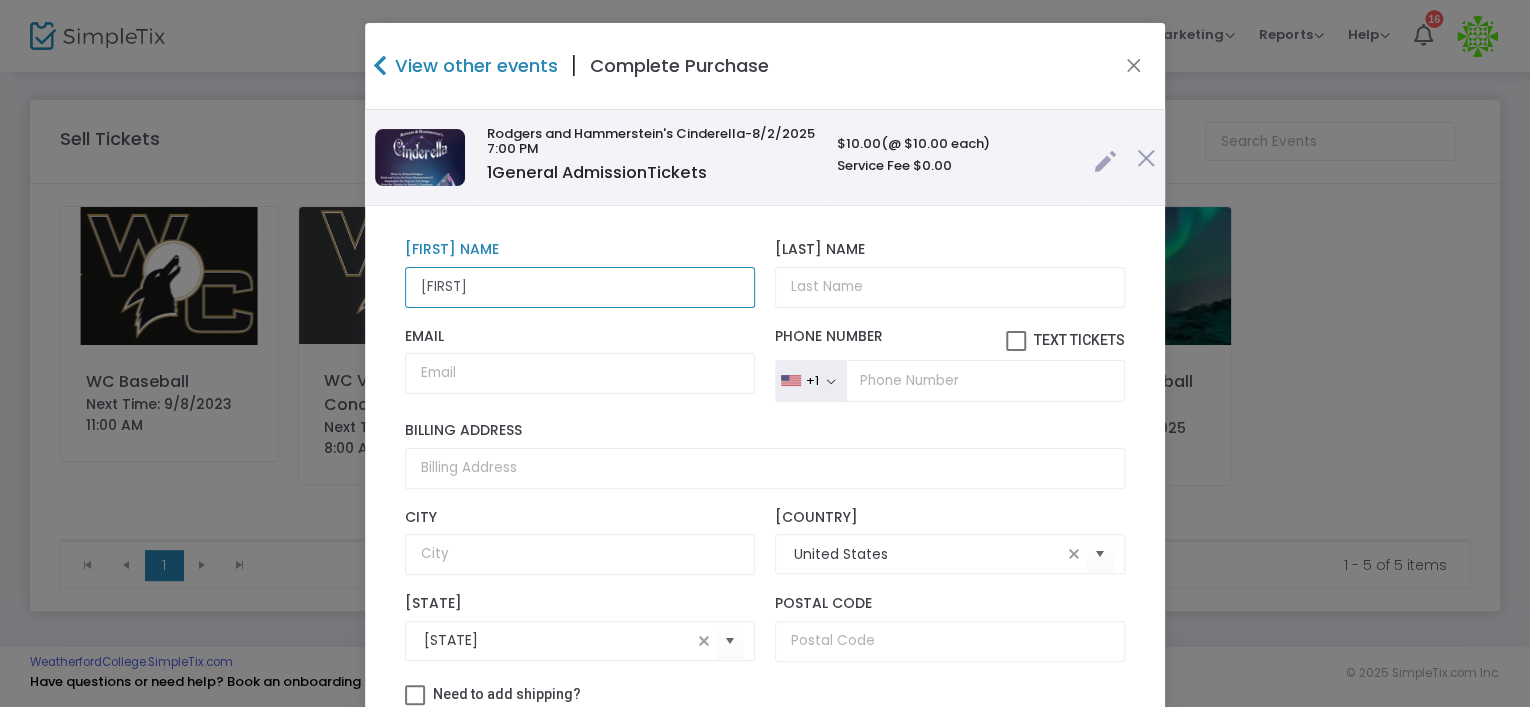 type on "[FIRST]" 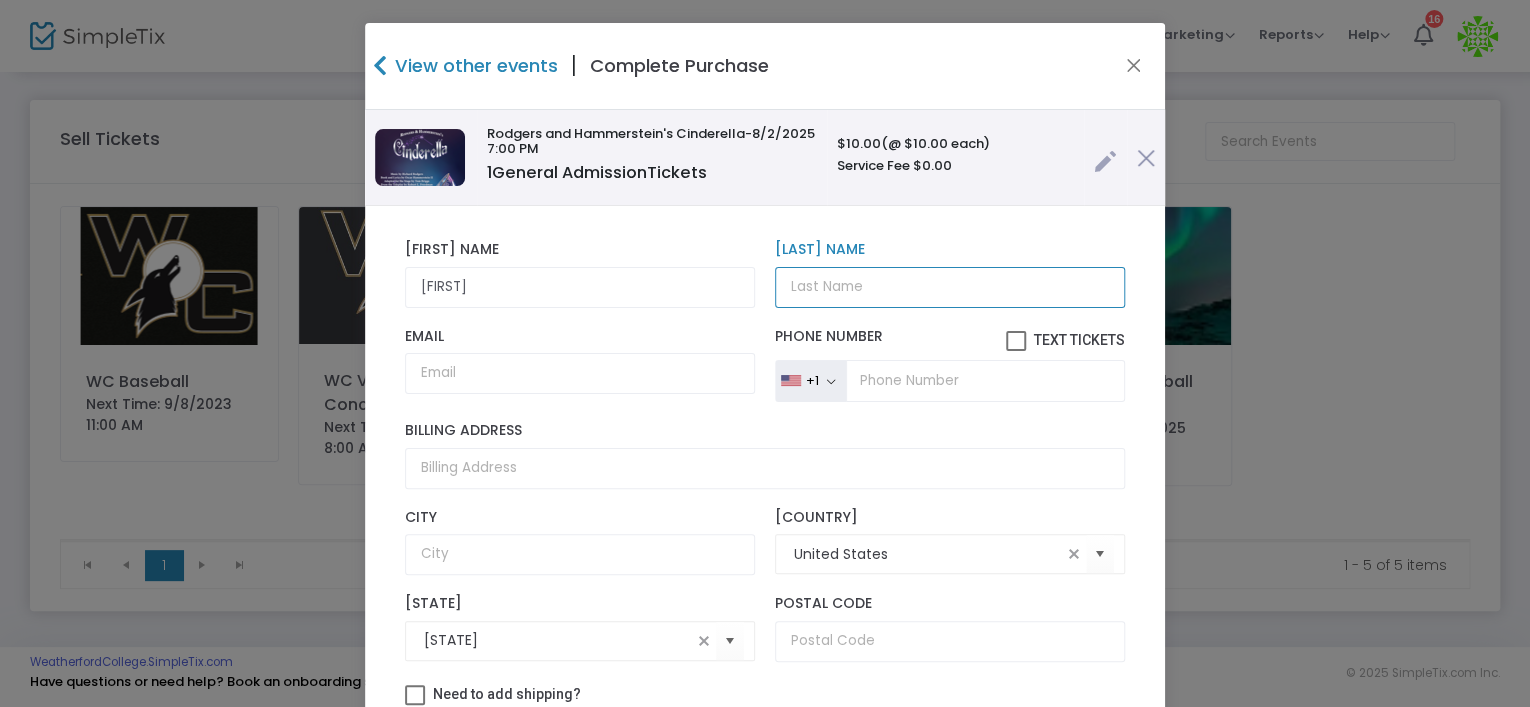 click on "[LAST] Name" at bounding box center (950, 287) 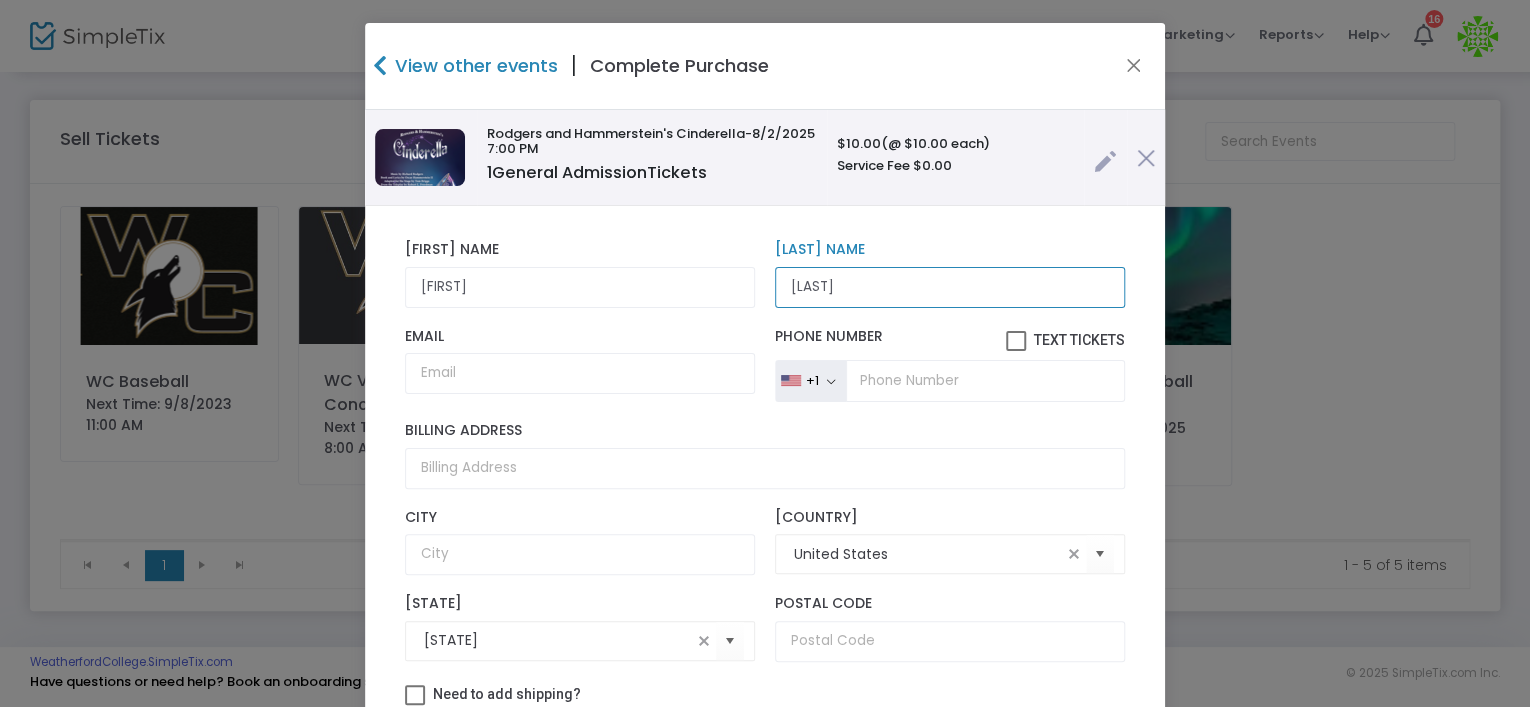 type on "[LAST]" 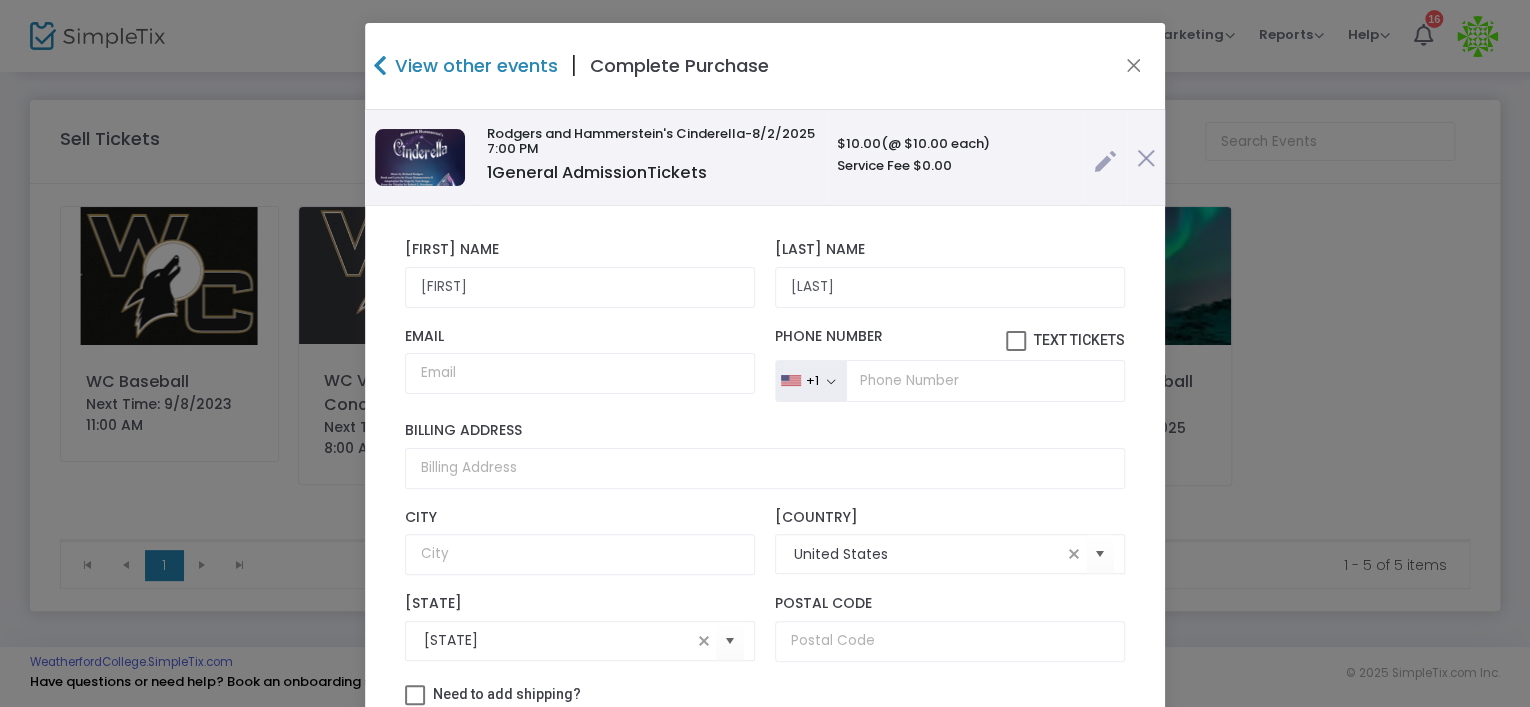 scroll, scrollTop: 136, scrollLeft: 0, axis: vertical 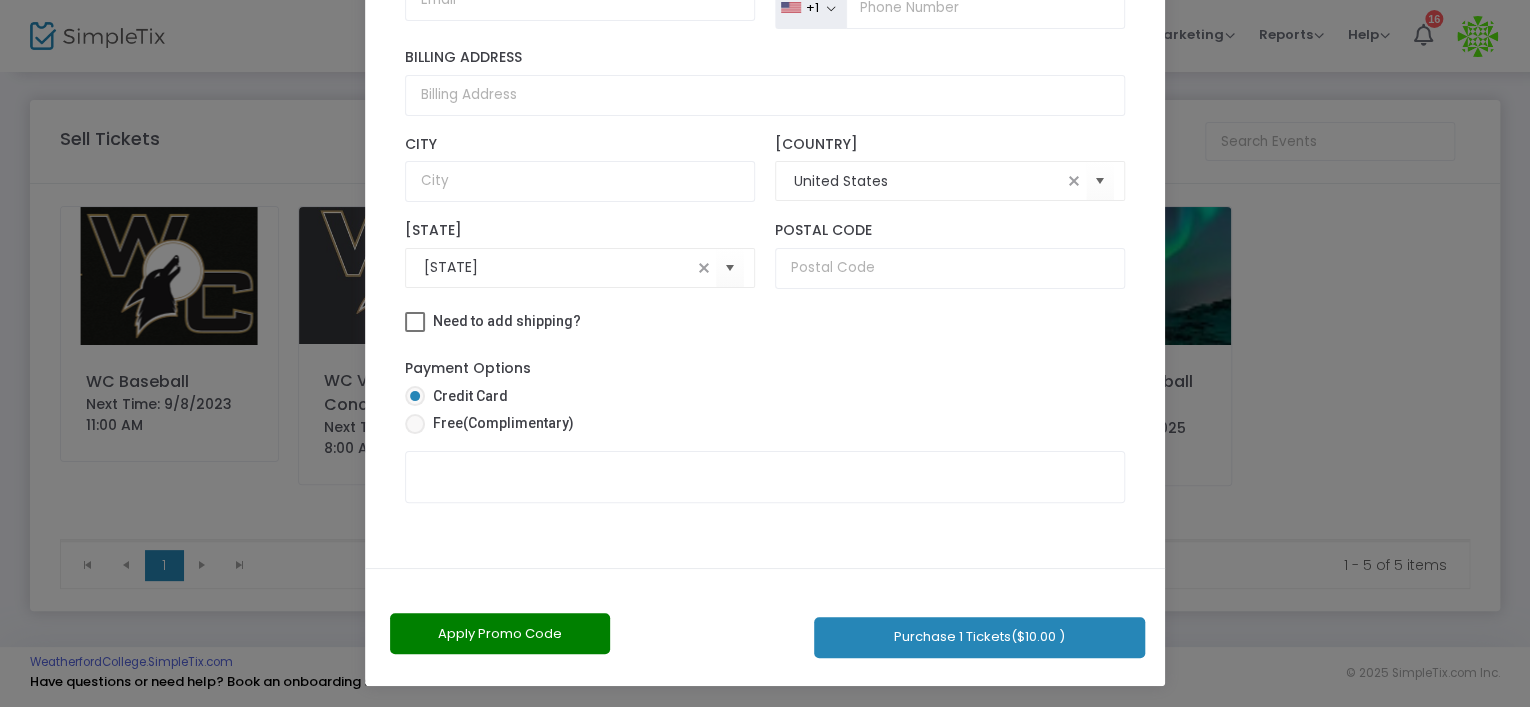 click on "Purchase 1 Tickets  ($10.00 )" 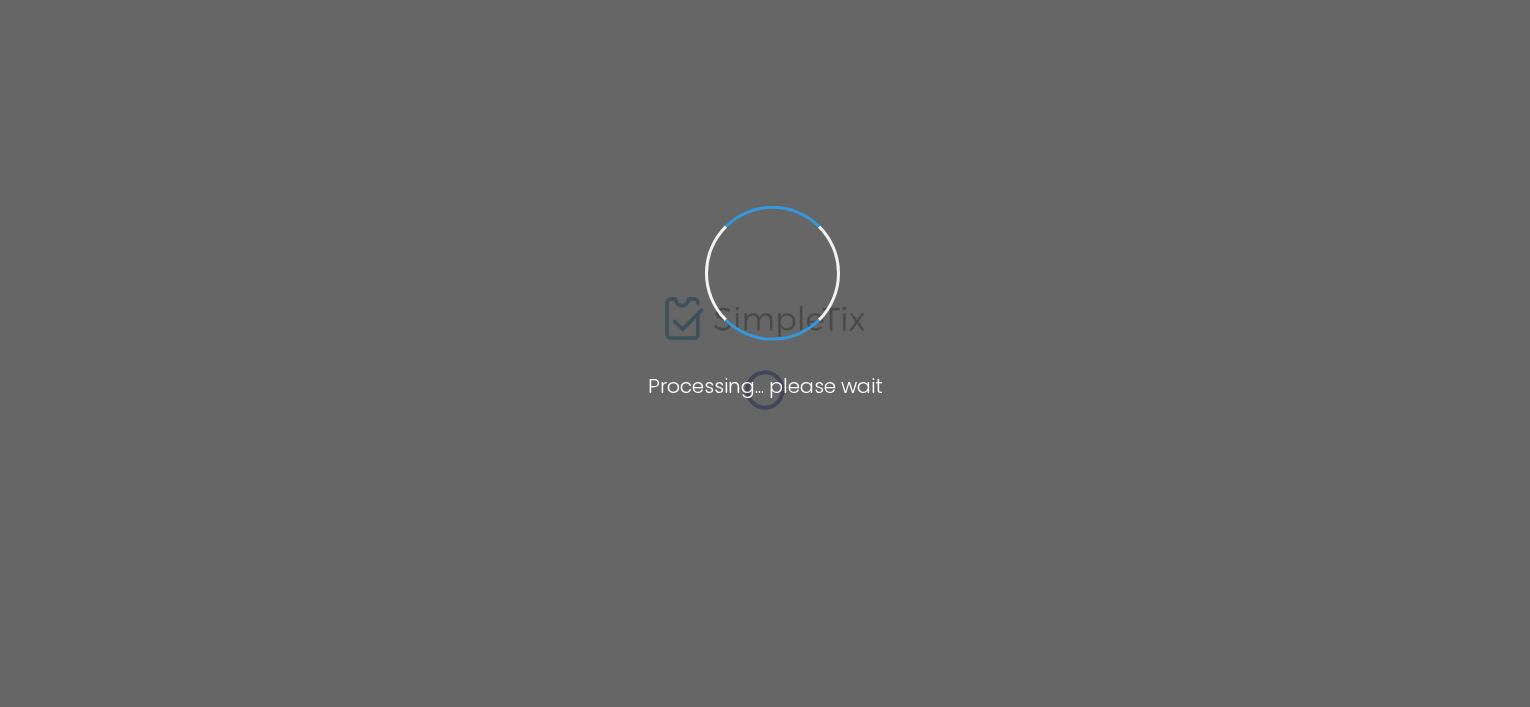 scroll, scrollTop: 0, scrollLeft: 0, axis: both 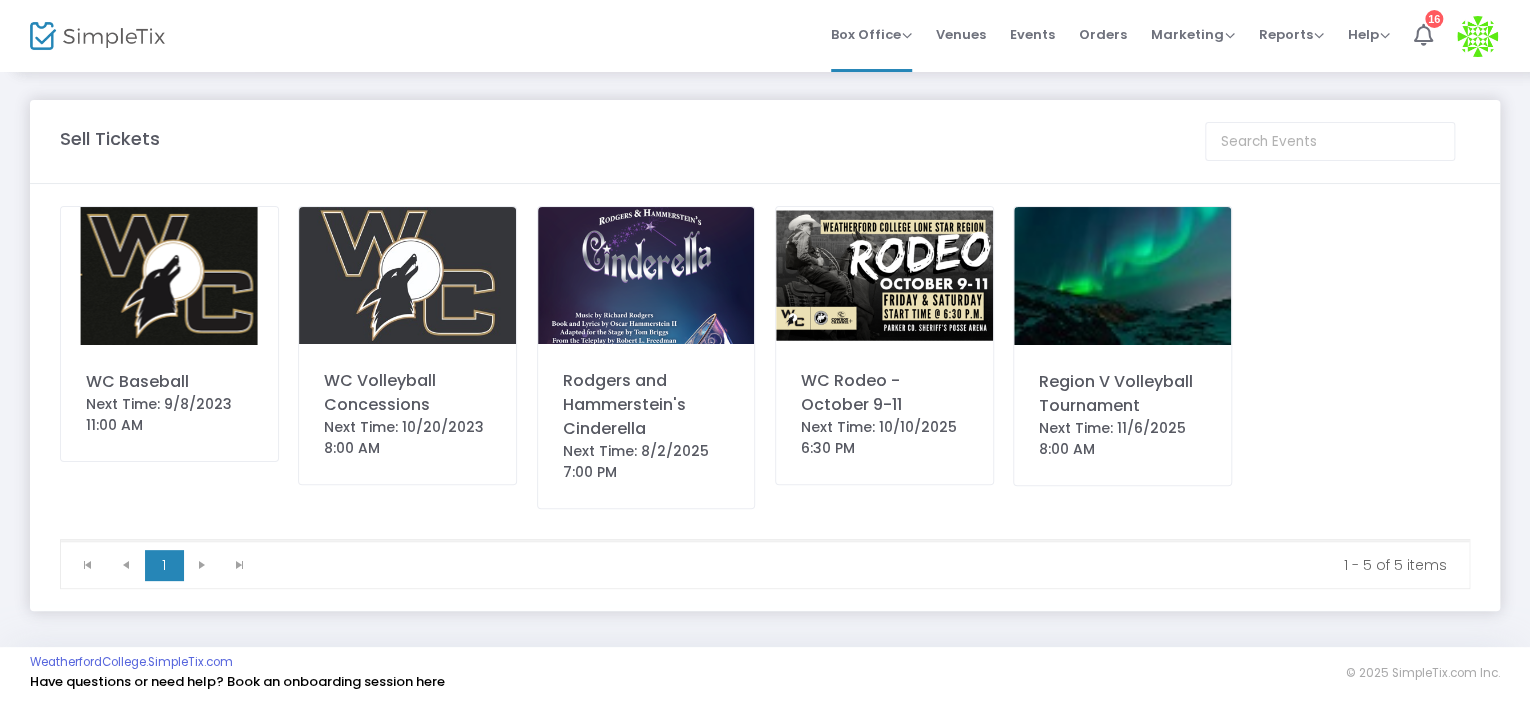 click 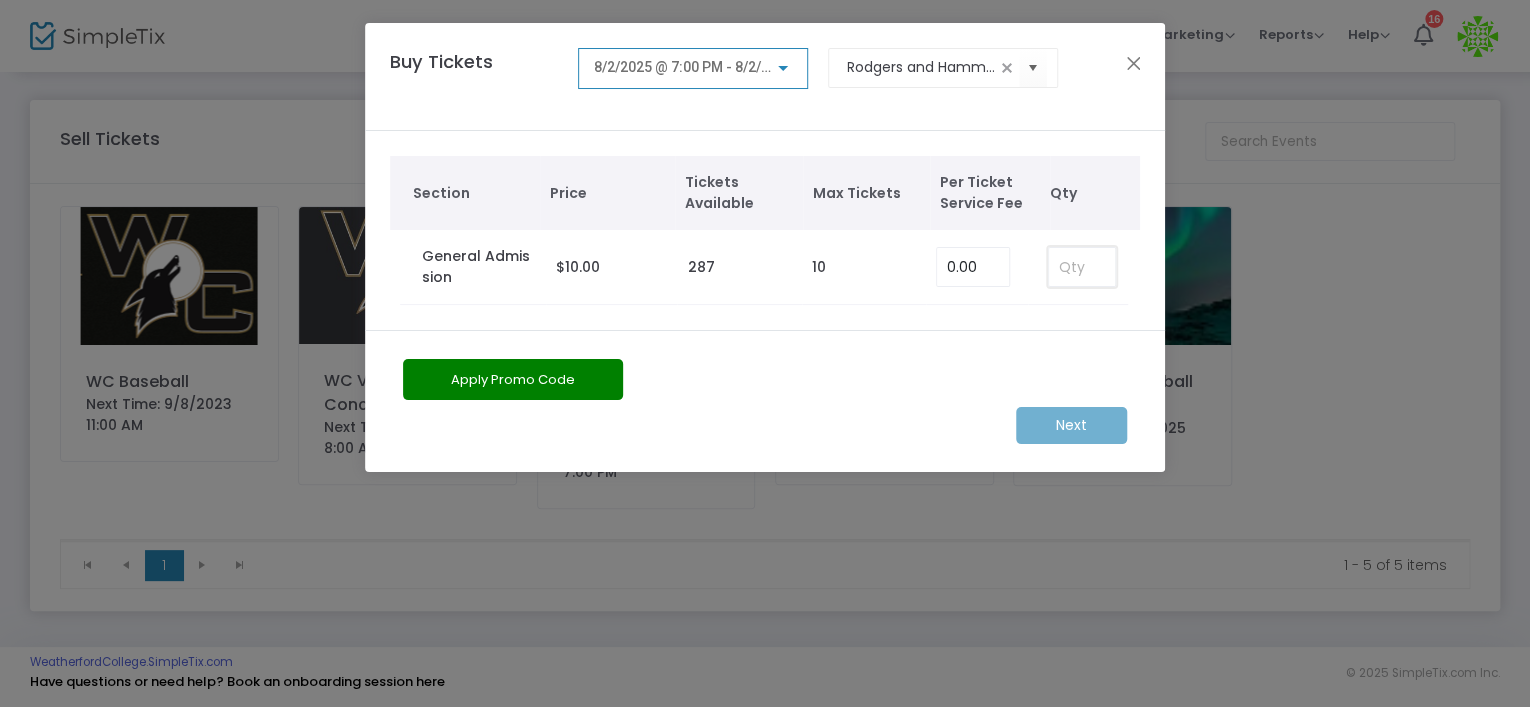 click at bounding box center [1082, 267] 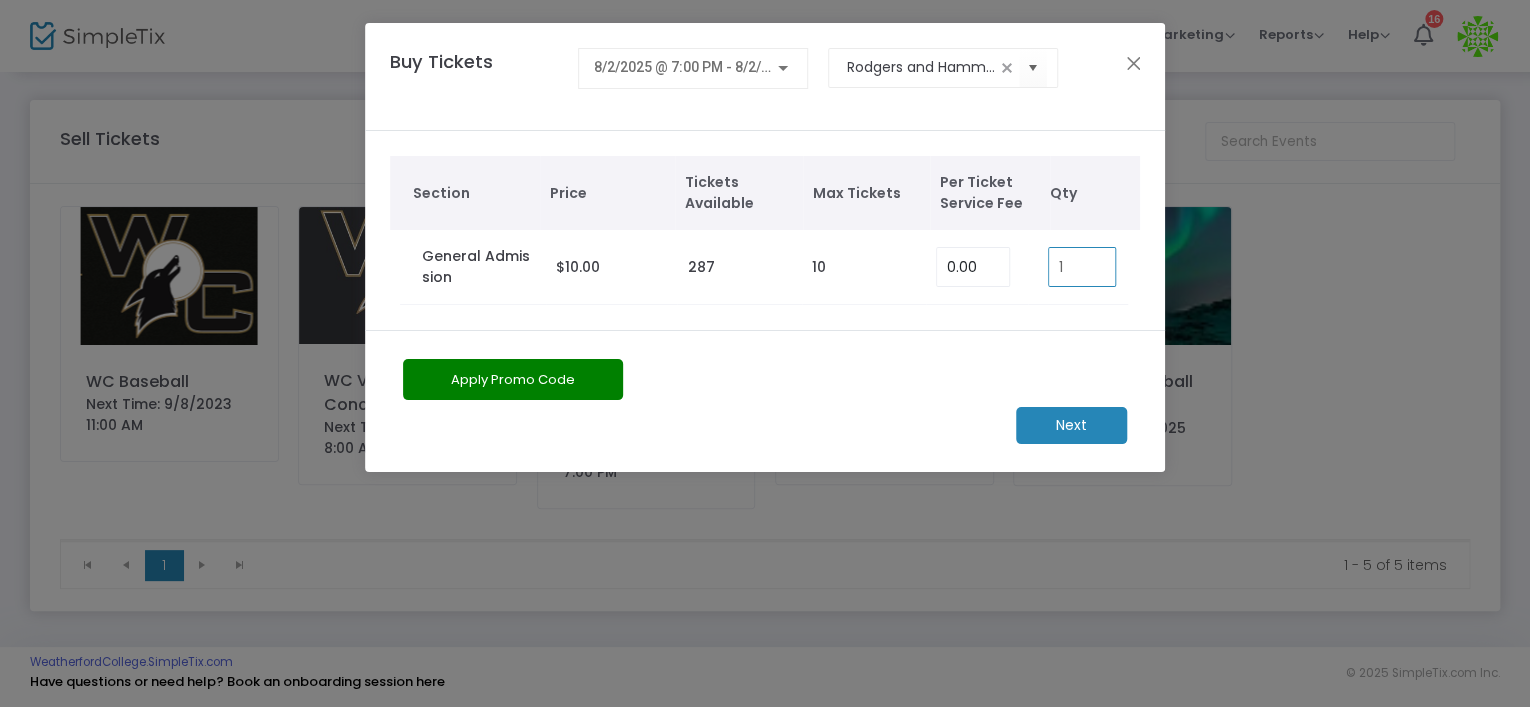 type on "1" 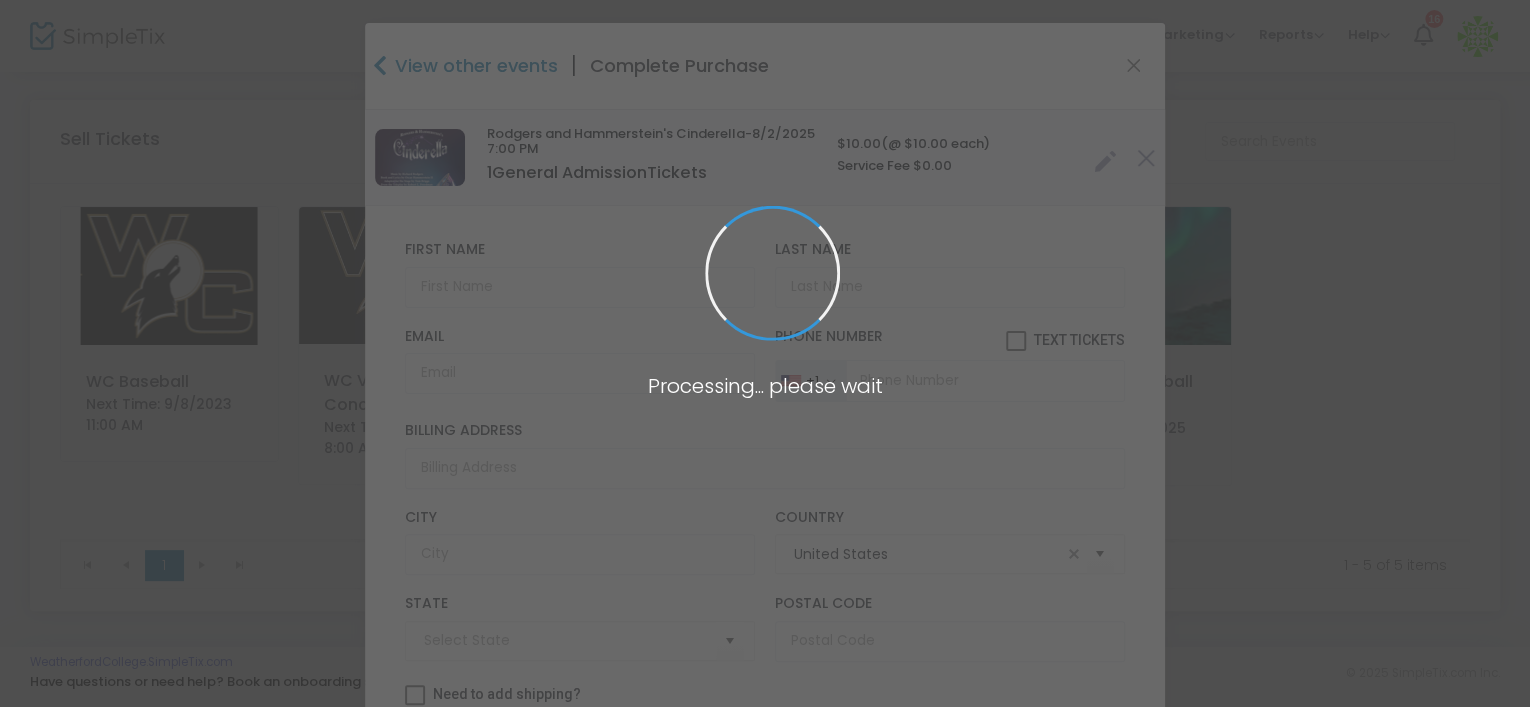type on "[STATE]" 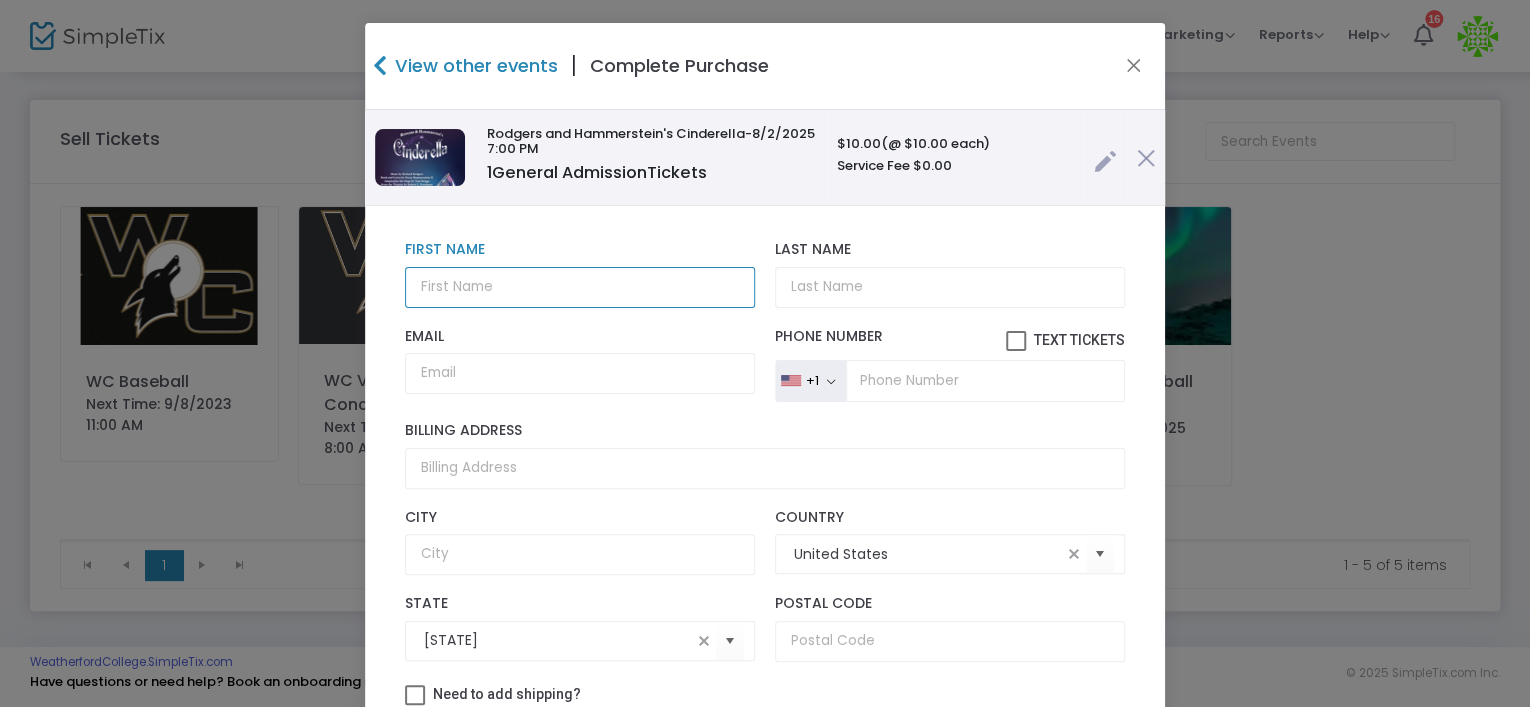 click at bounding box center (580, 287) 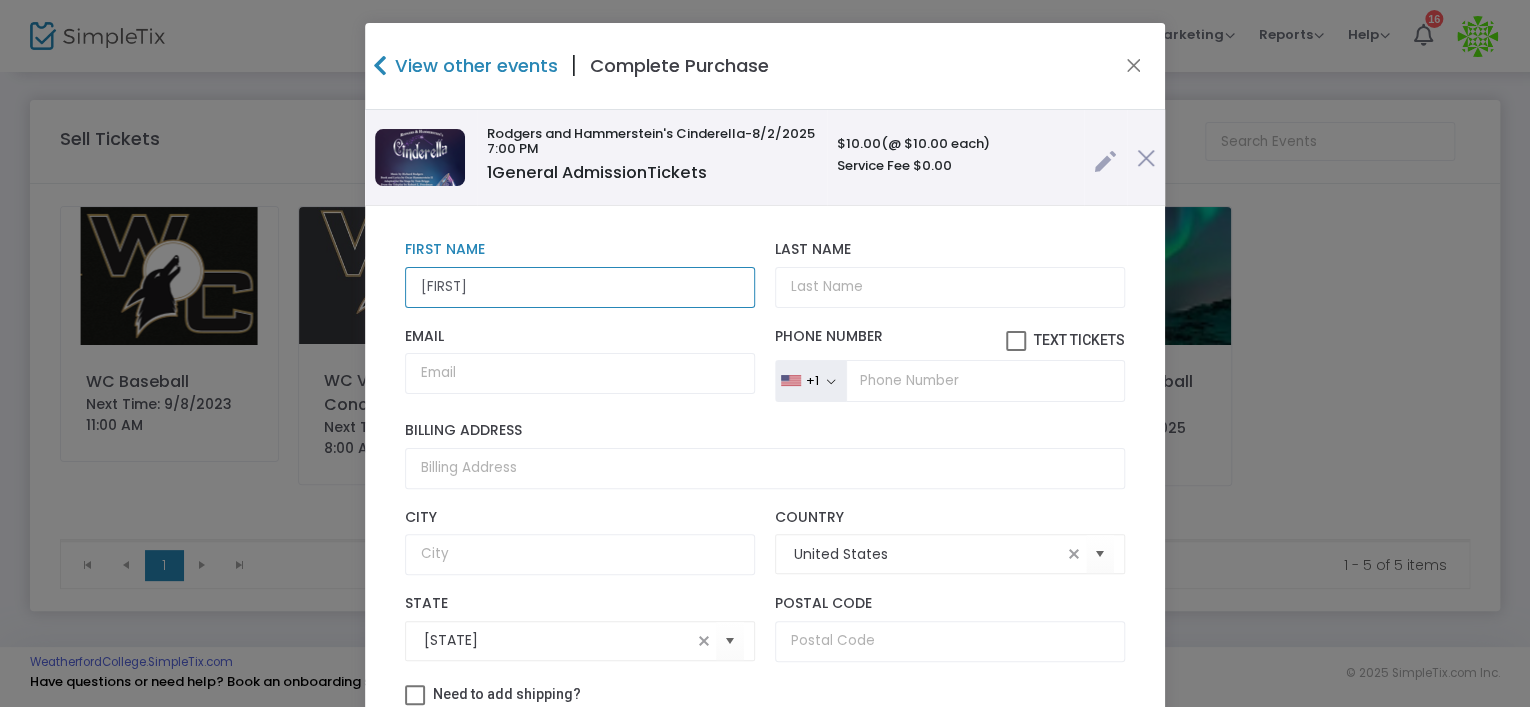type on "[FIRST]" 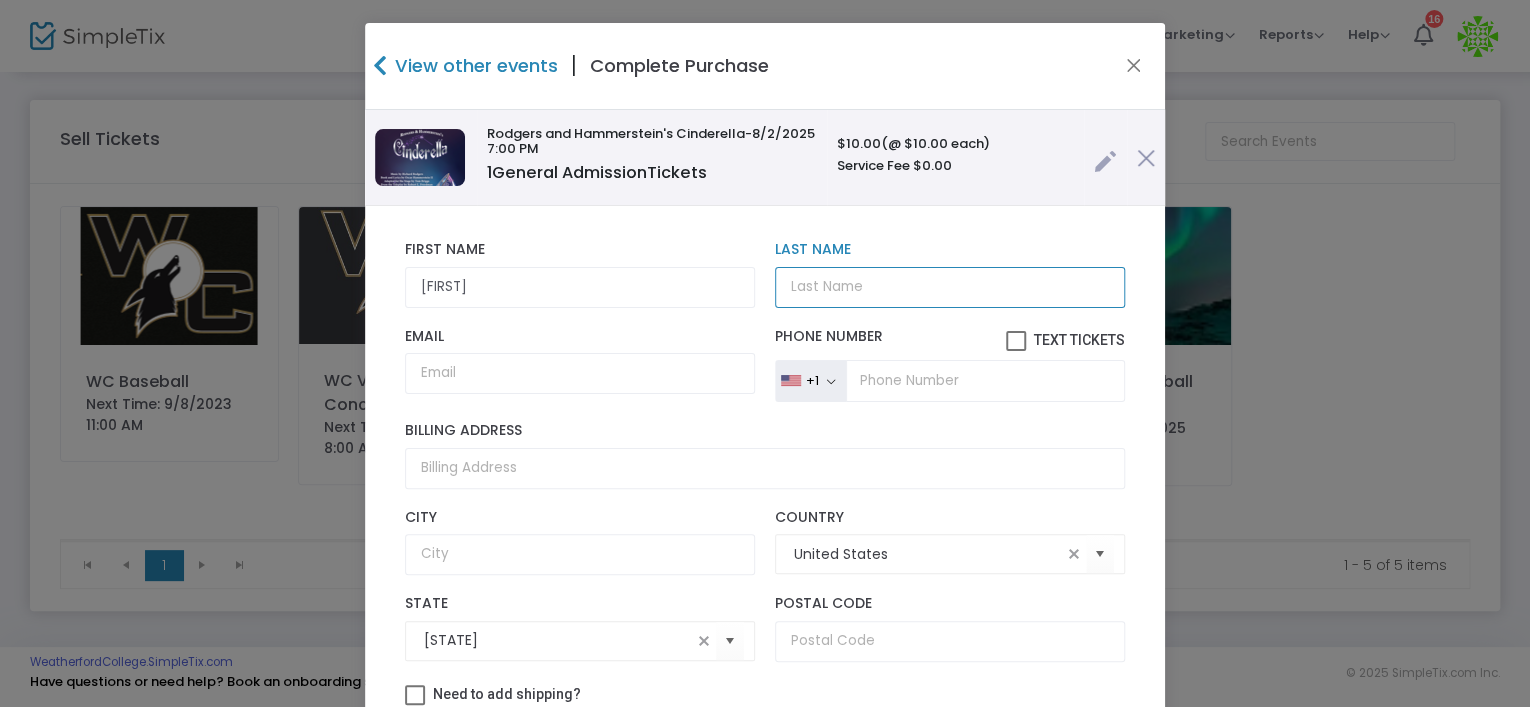 click on "Last Name" at bounding box center [950, 287] 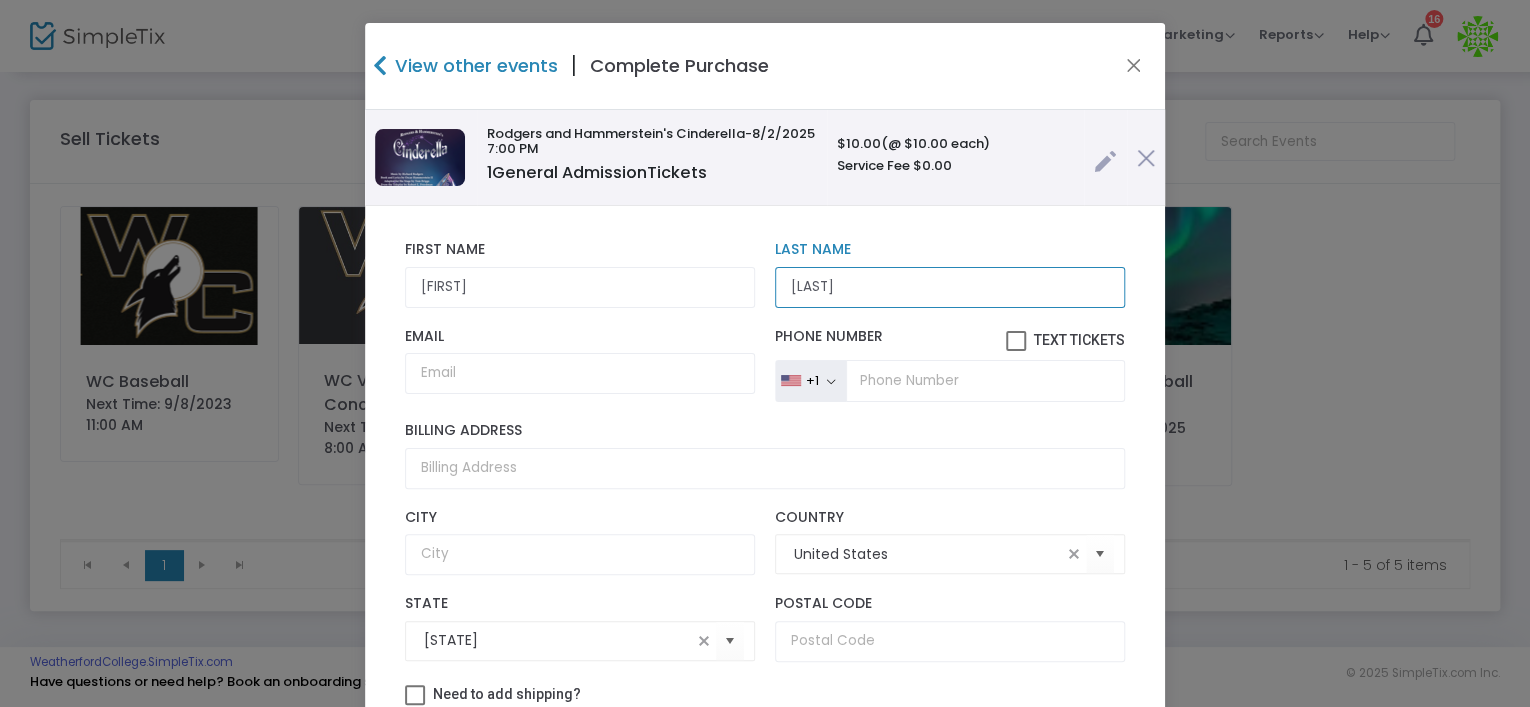 type on "[LAST]" 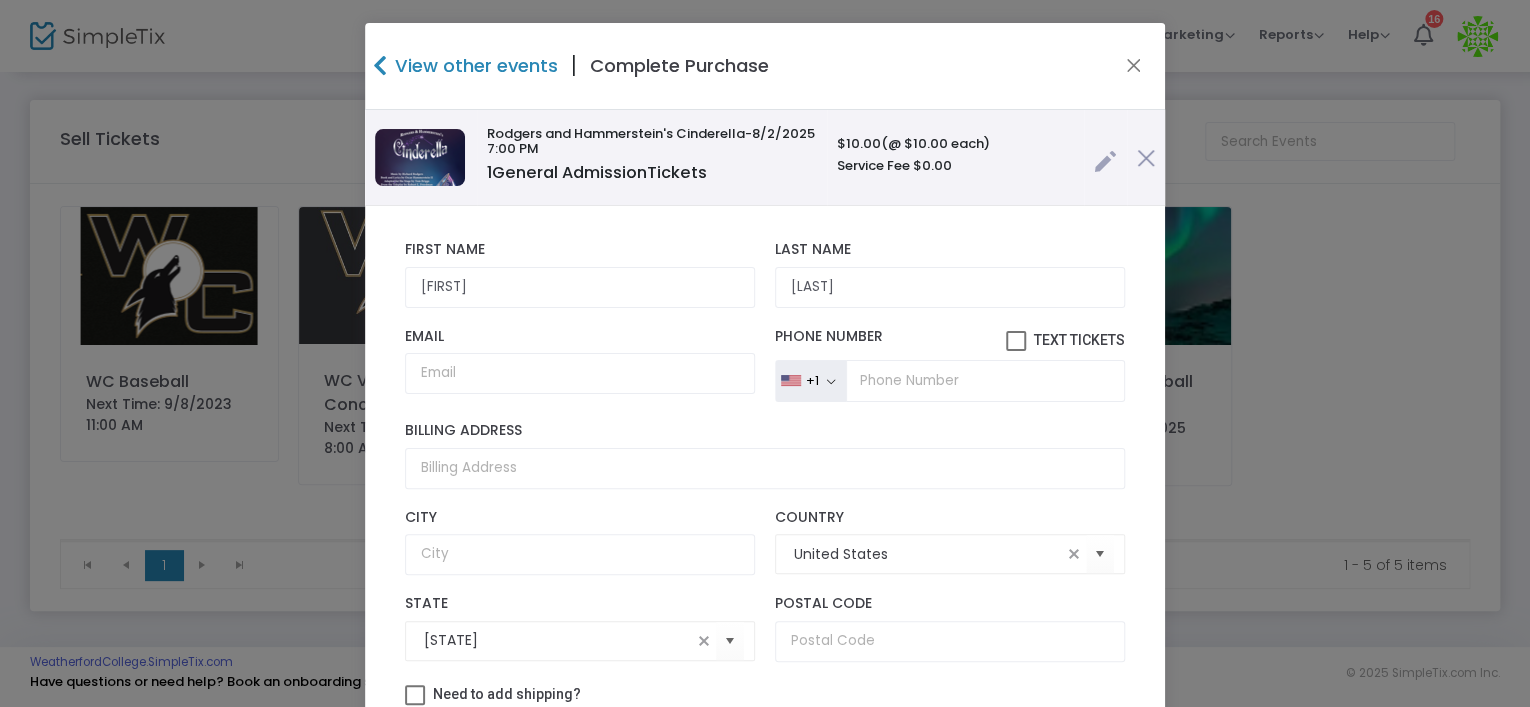 scroll, scrollTop: 136, scrollLeft: 0, axis: vertical 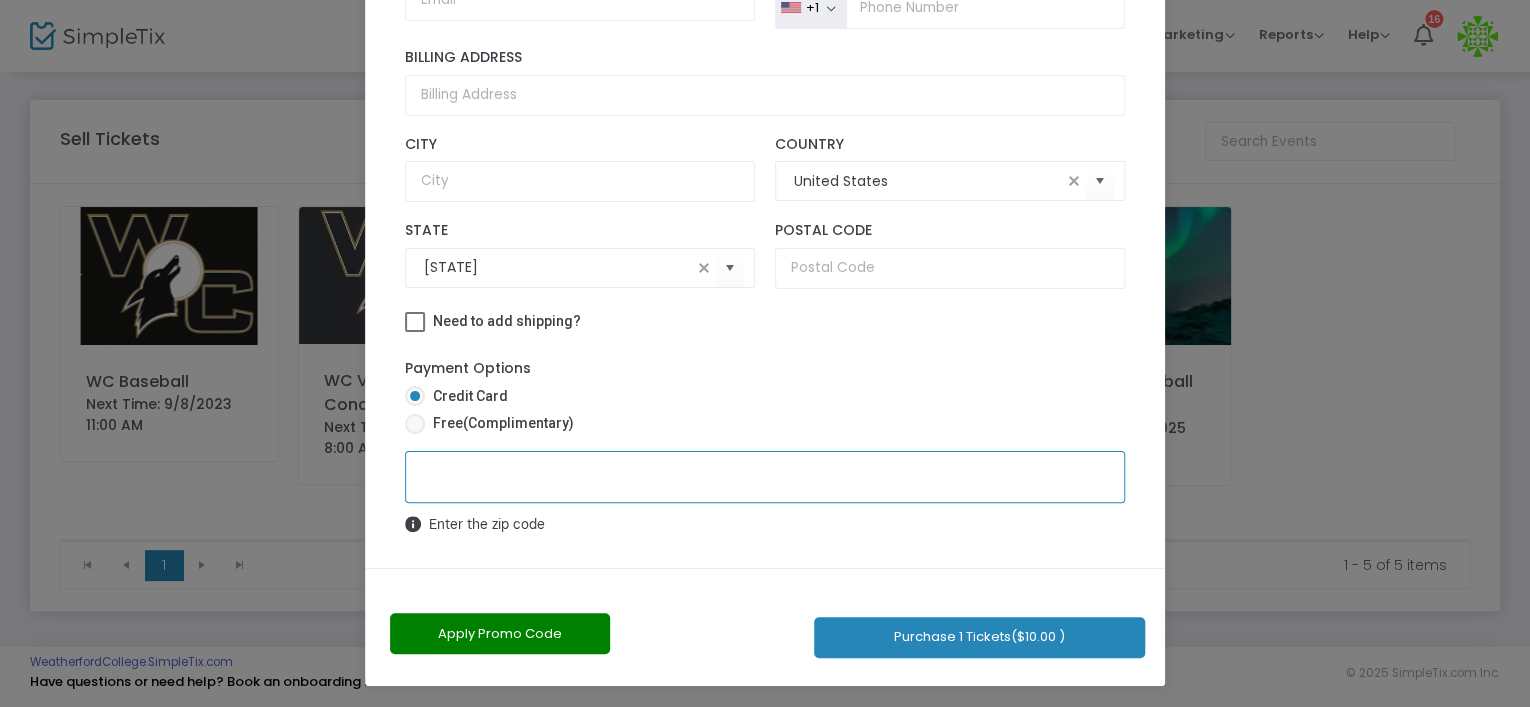 click on "Purchase 1 Tickets  ($10.00 )" 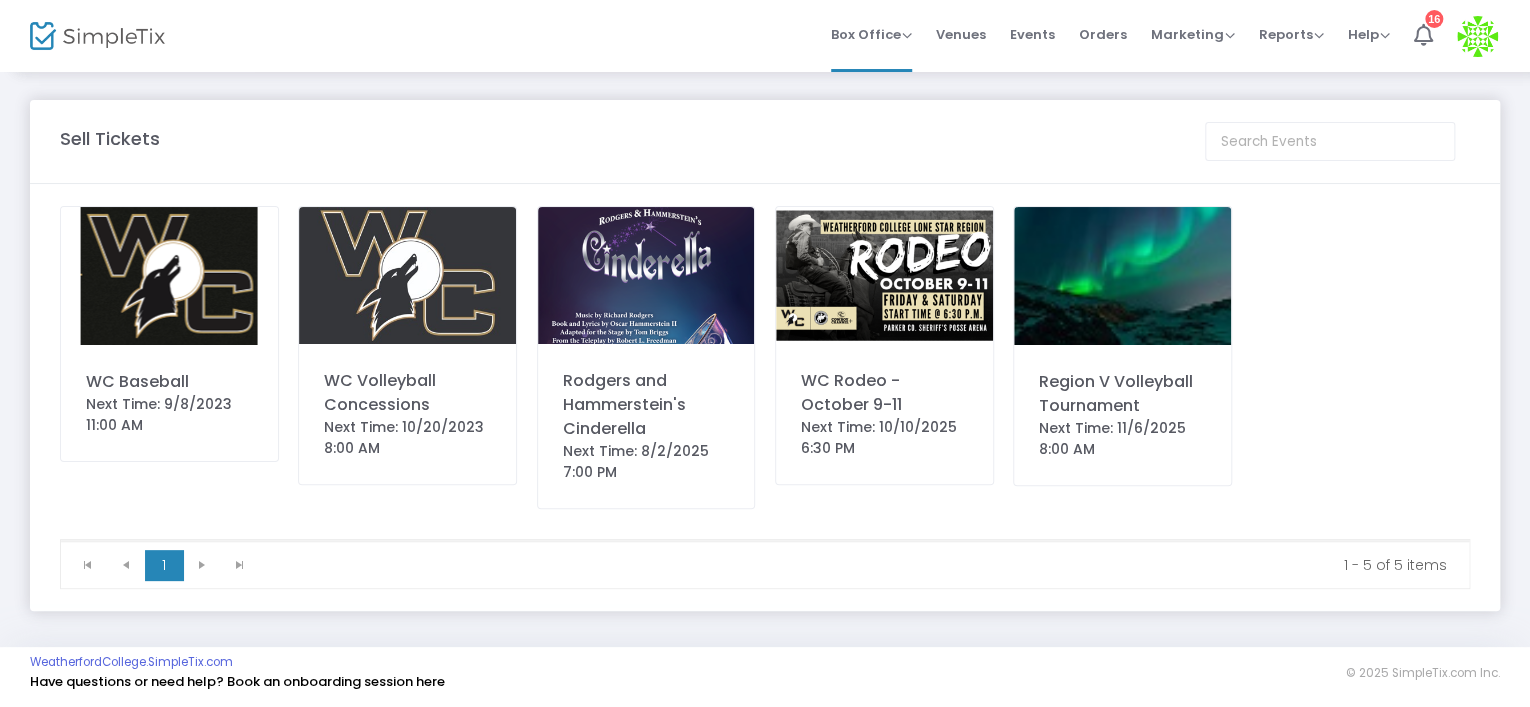 click 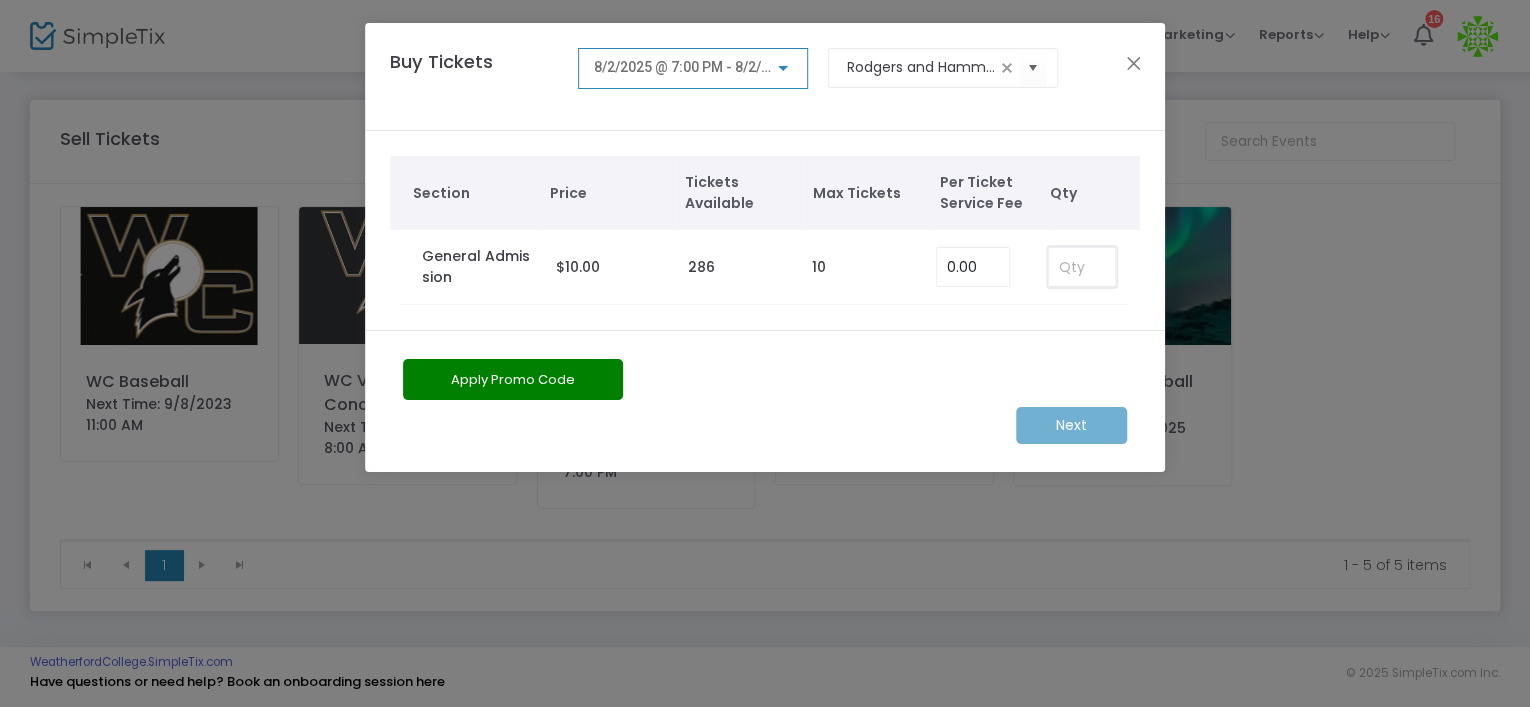 click at bounding box center [1082, 267] 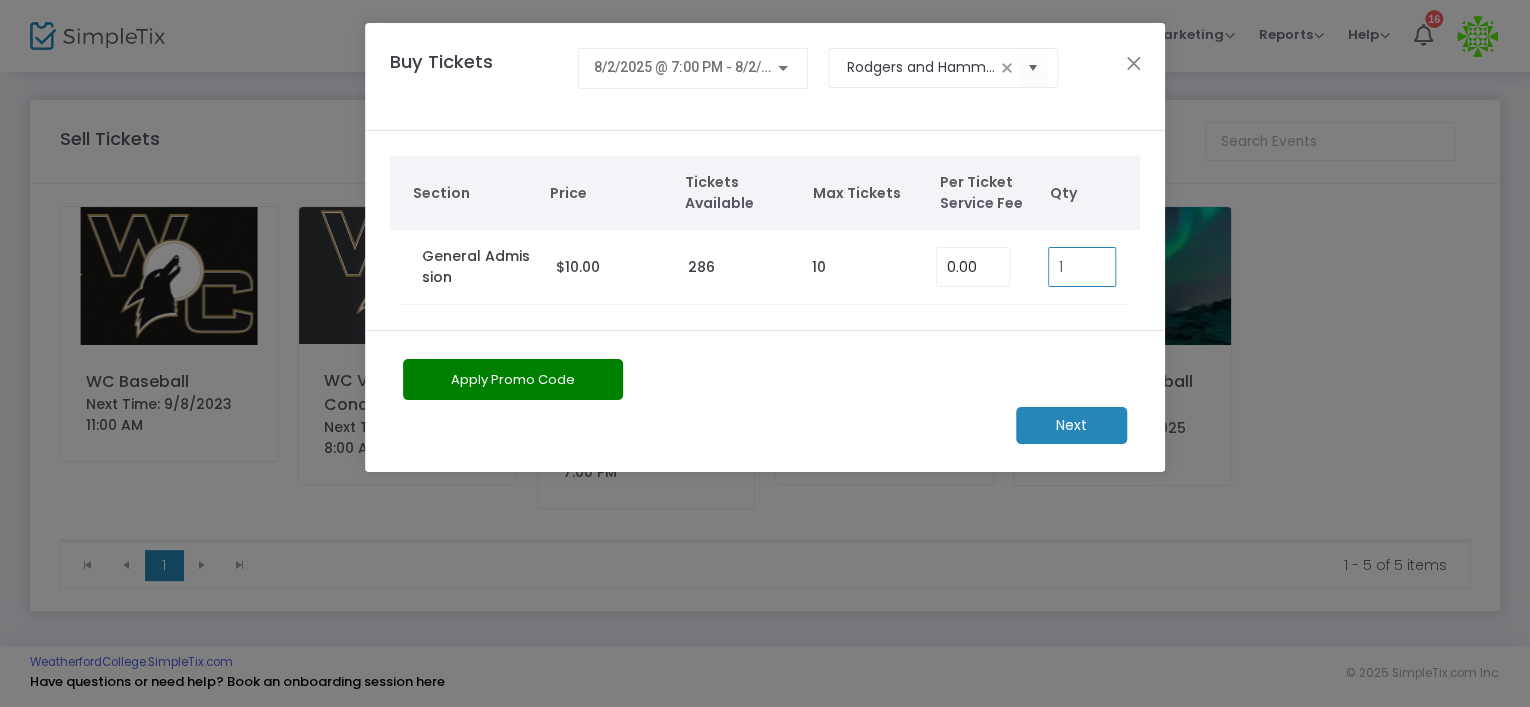 type on "1" 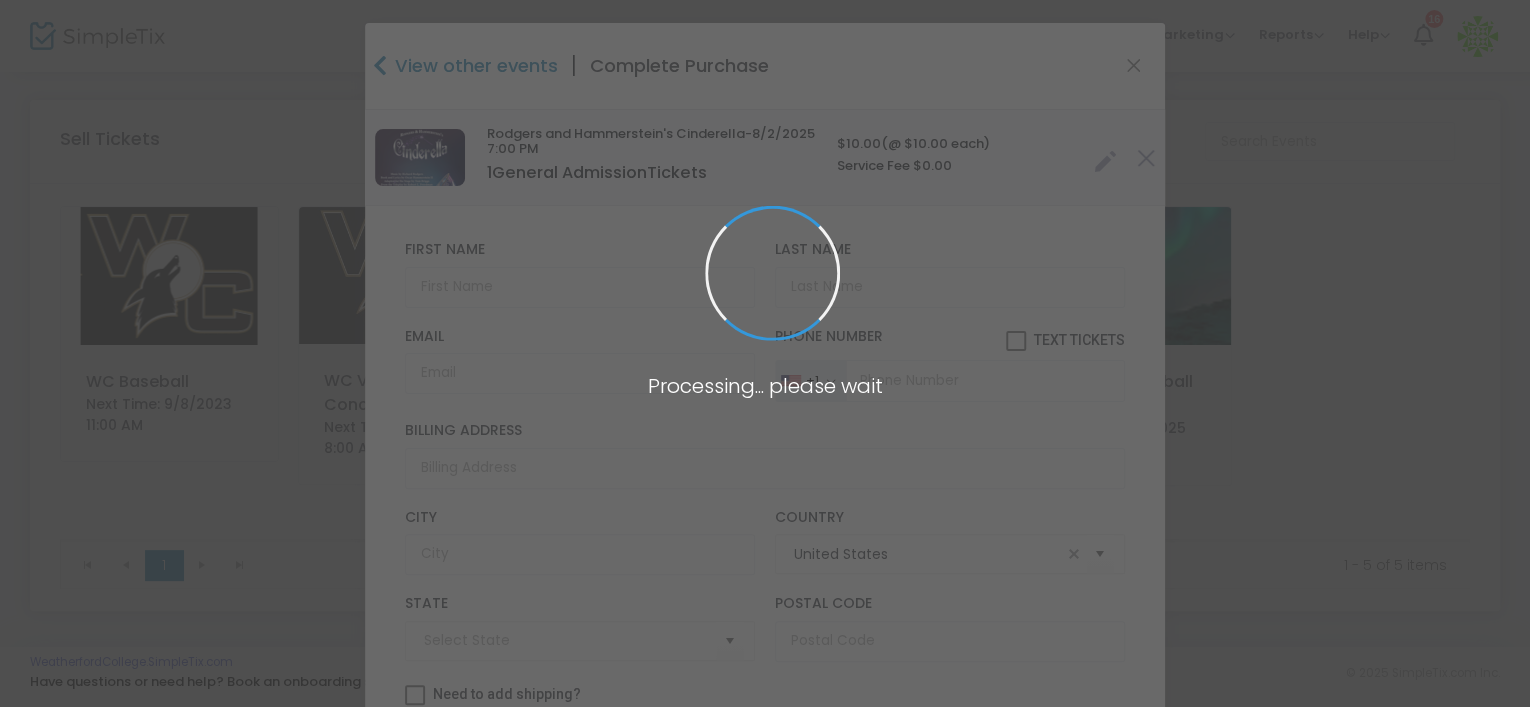 type on "[STATE]" 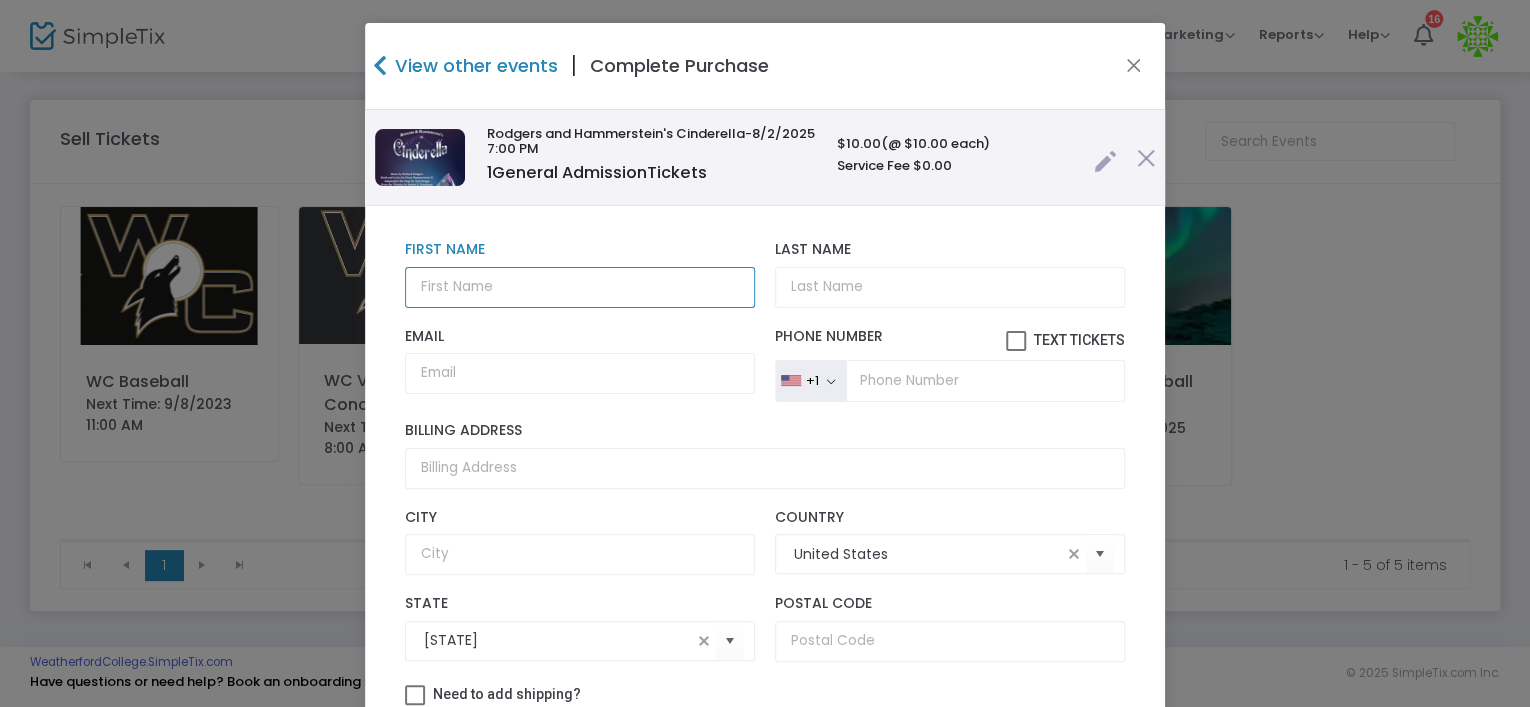 click at bounding box center (580, 287) 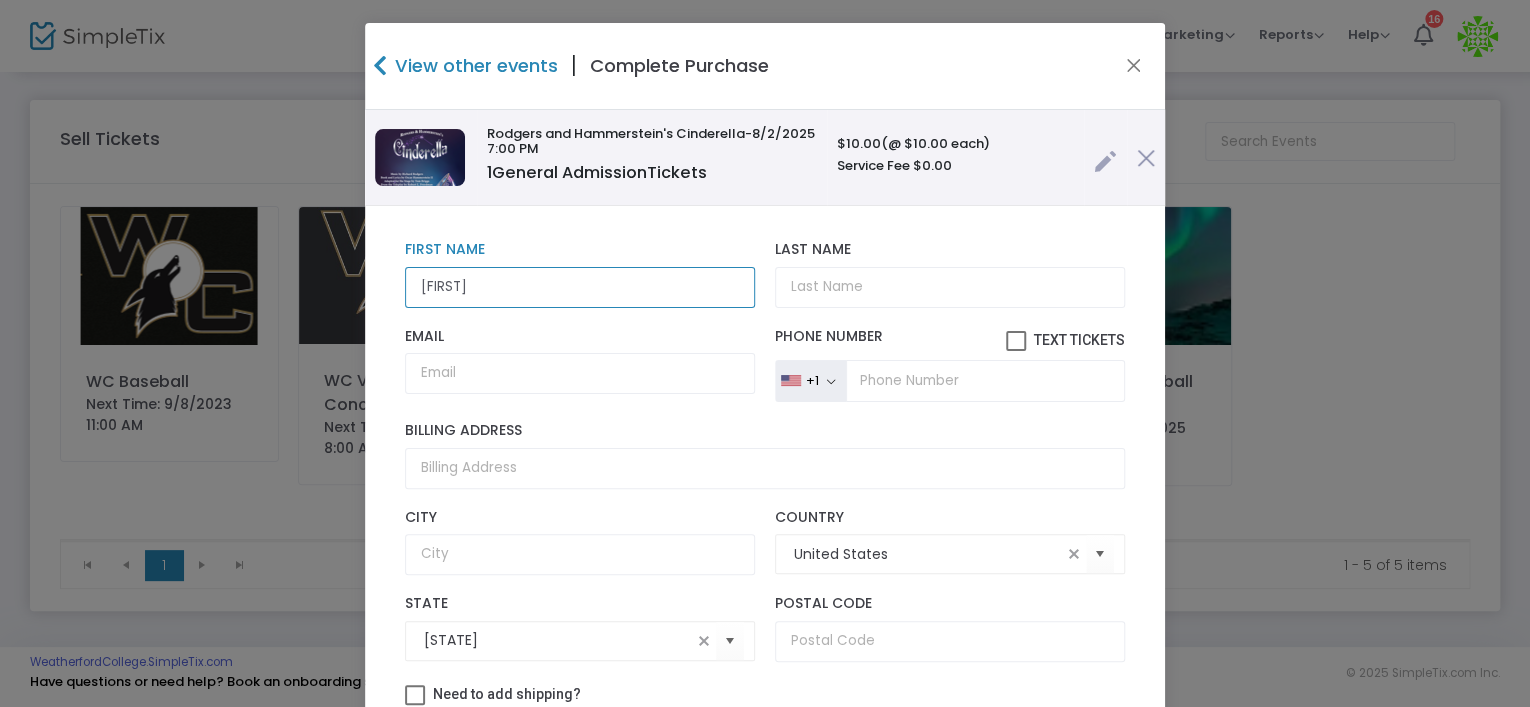 type on "Jennifer" 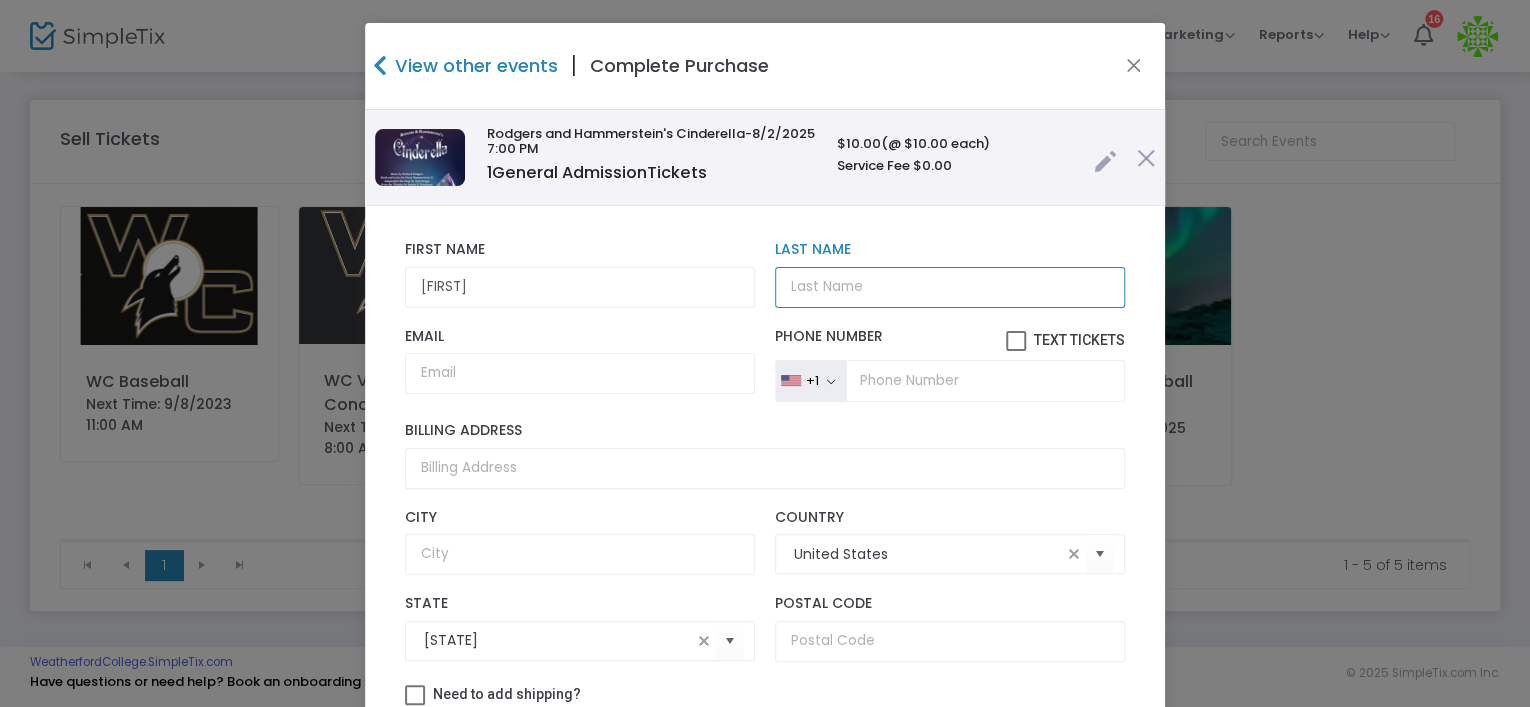 click on "[LAST] Name" at bounding box center (950, 287) 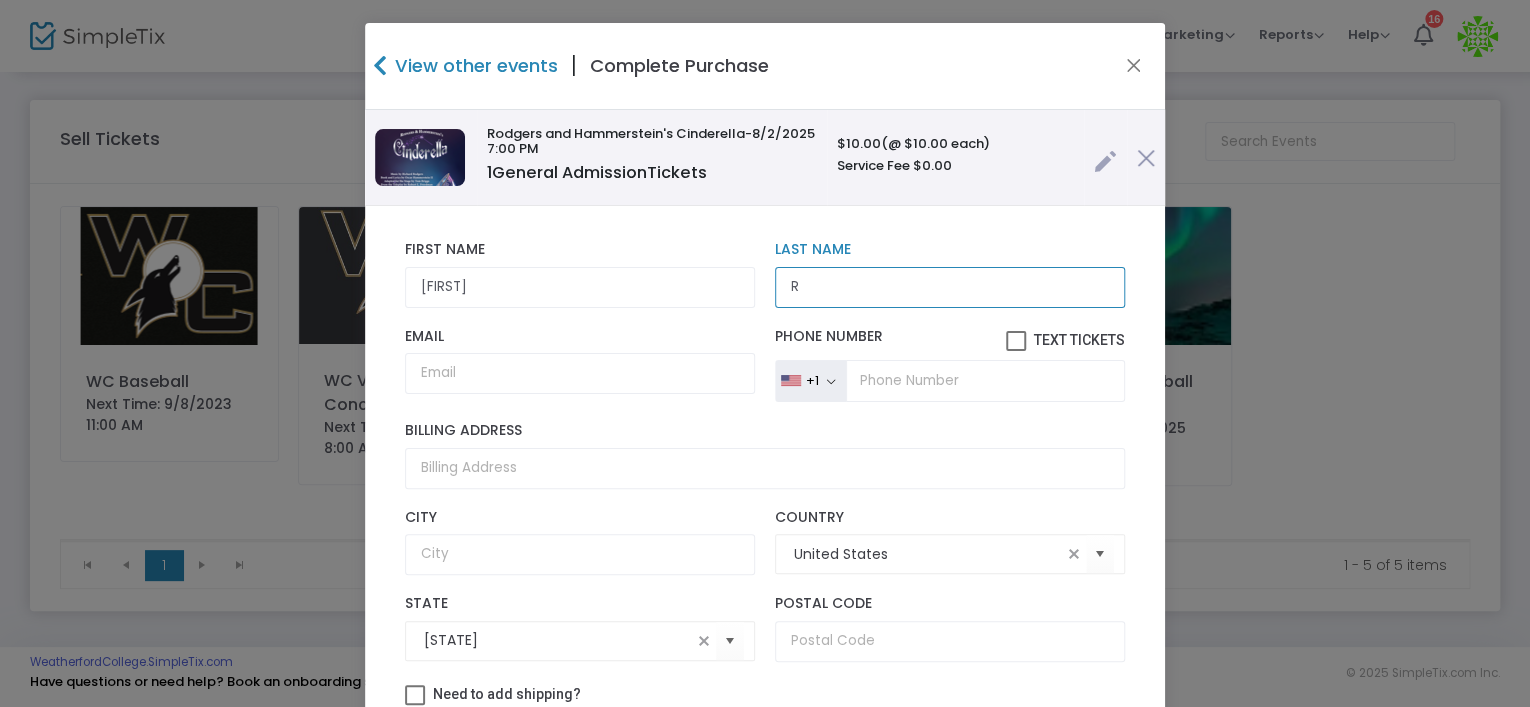 click on "R" at bounding box center [950, 287] 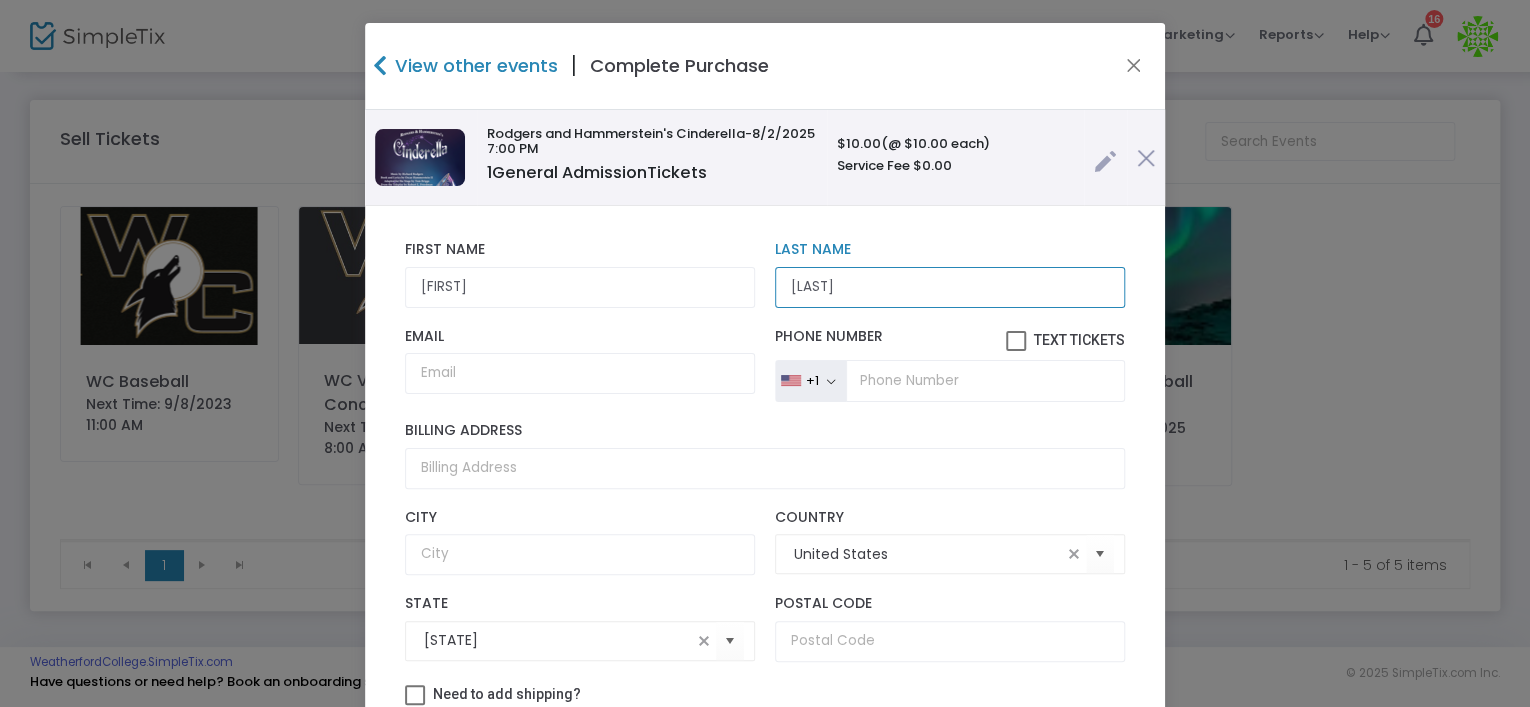 type on "Rongey" 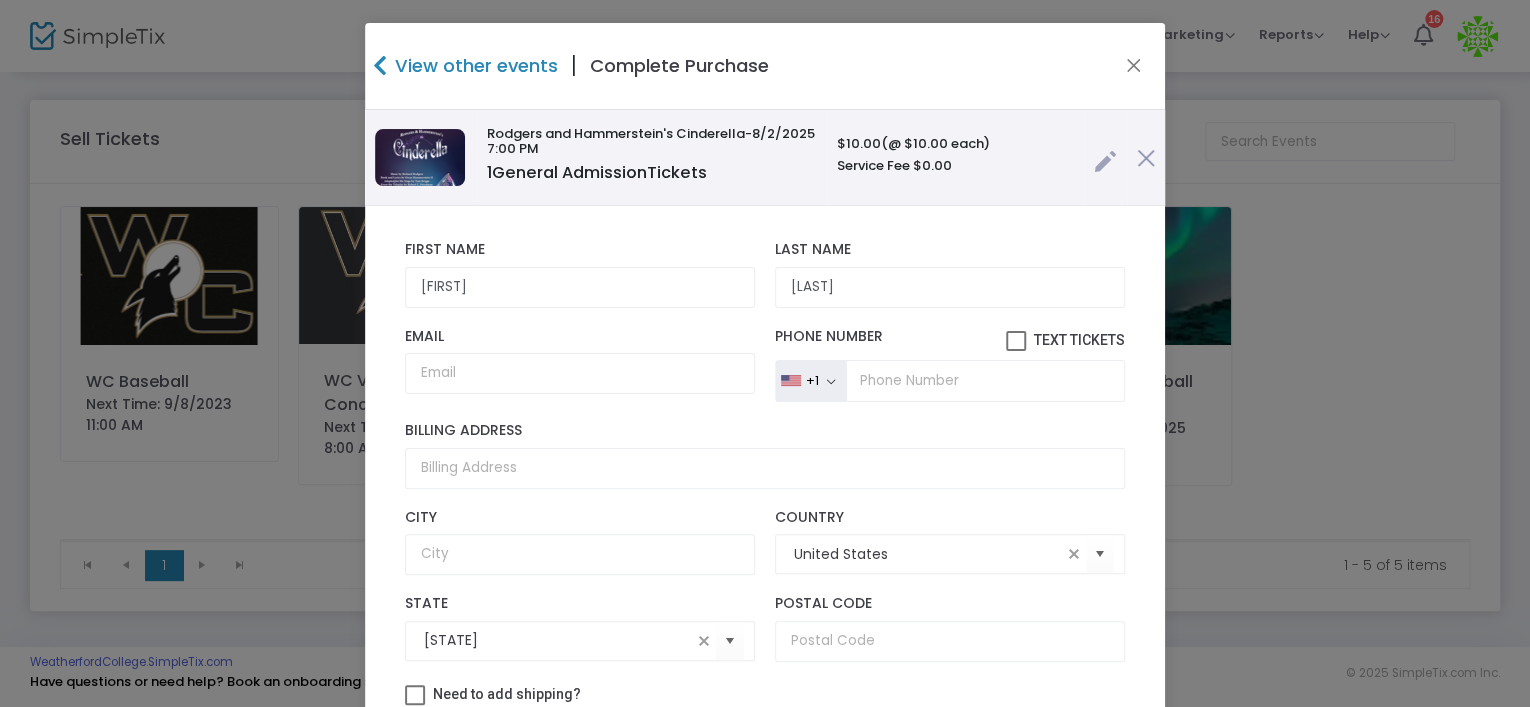 scroll, scrollTop: 136, scrollLeft: 0, axis: vertical 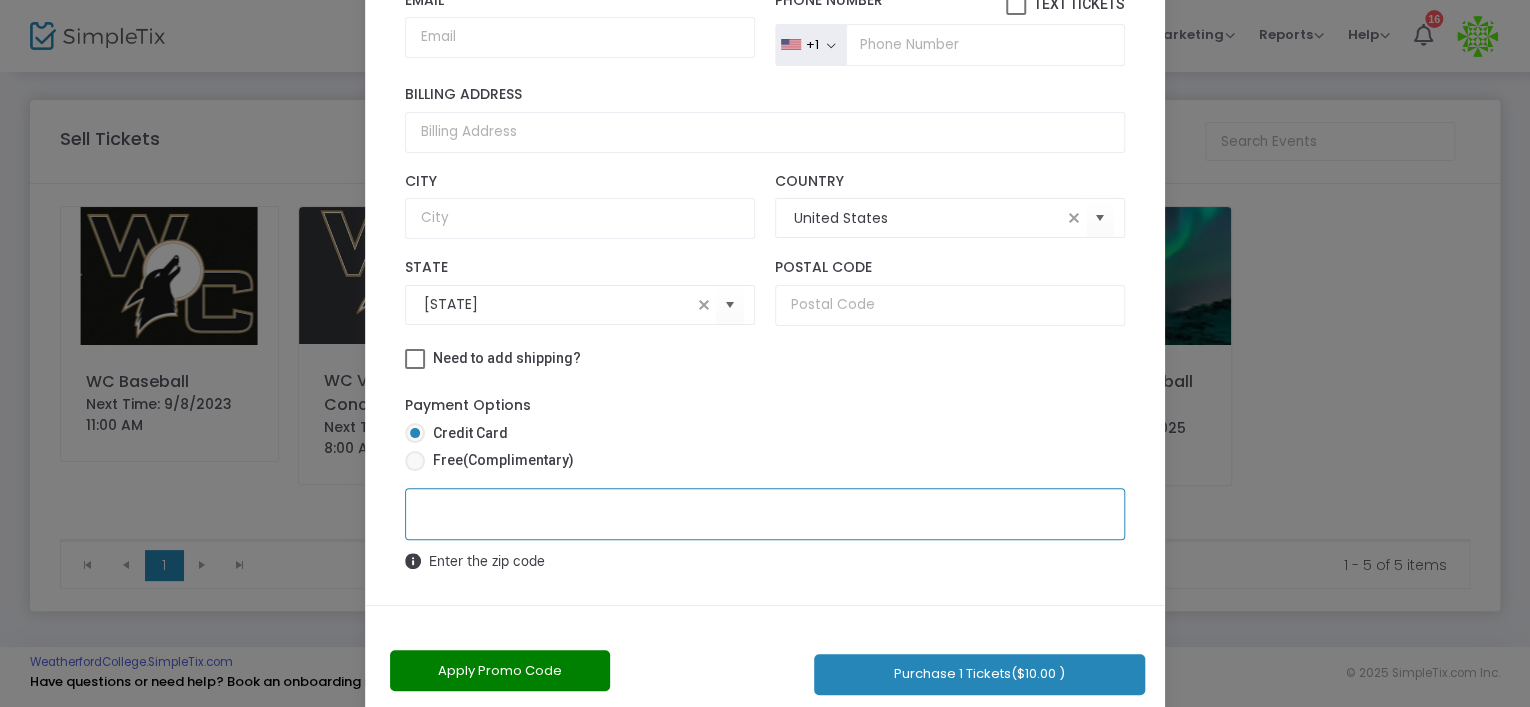 click on "Purchase 1 Tickets  ($10.00 )" 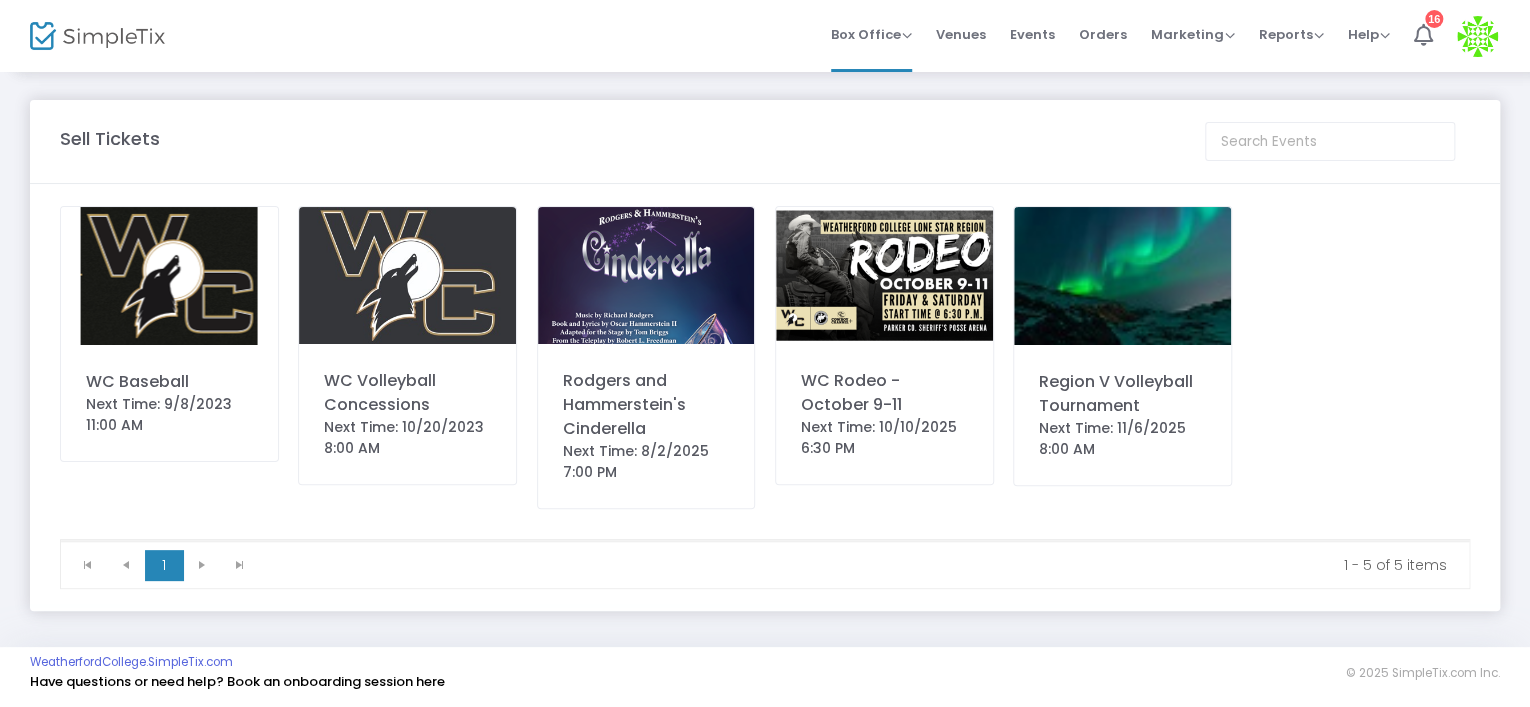 click 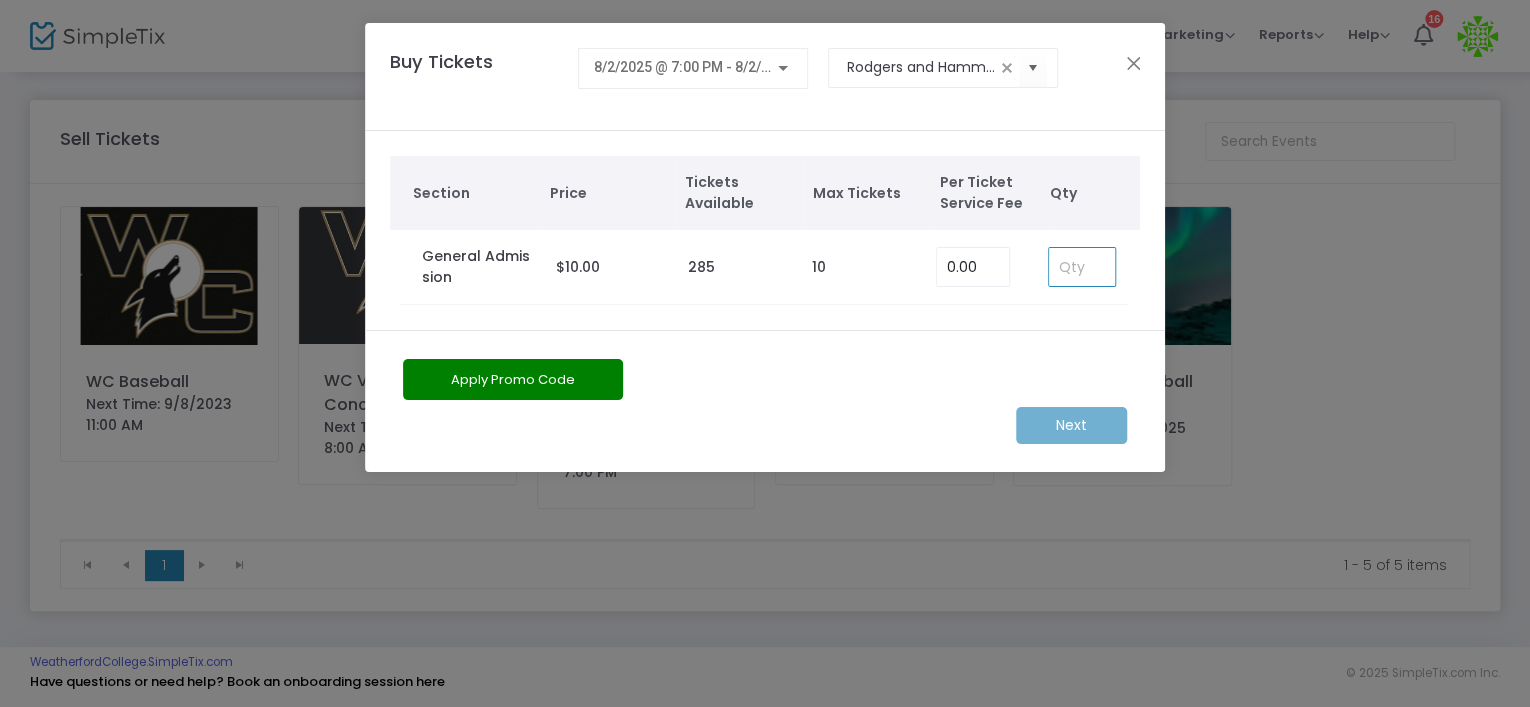 click at bounding box center [1082, 267] 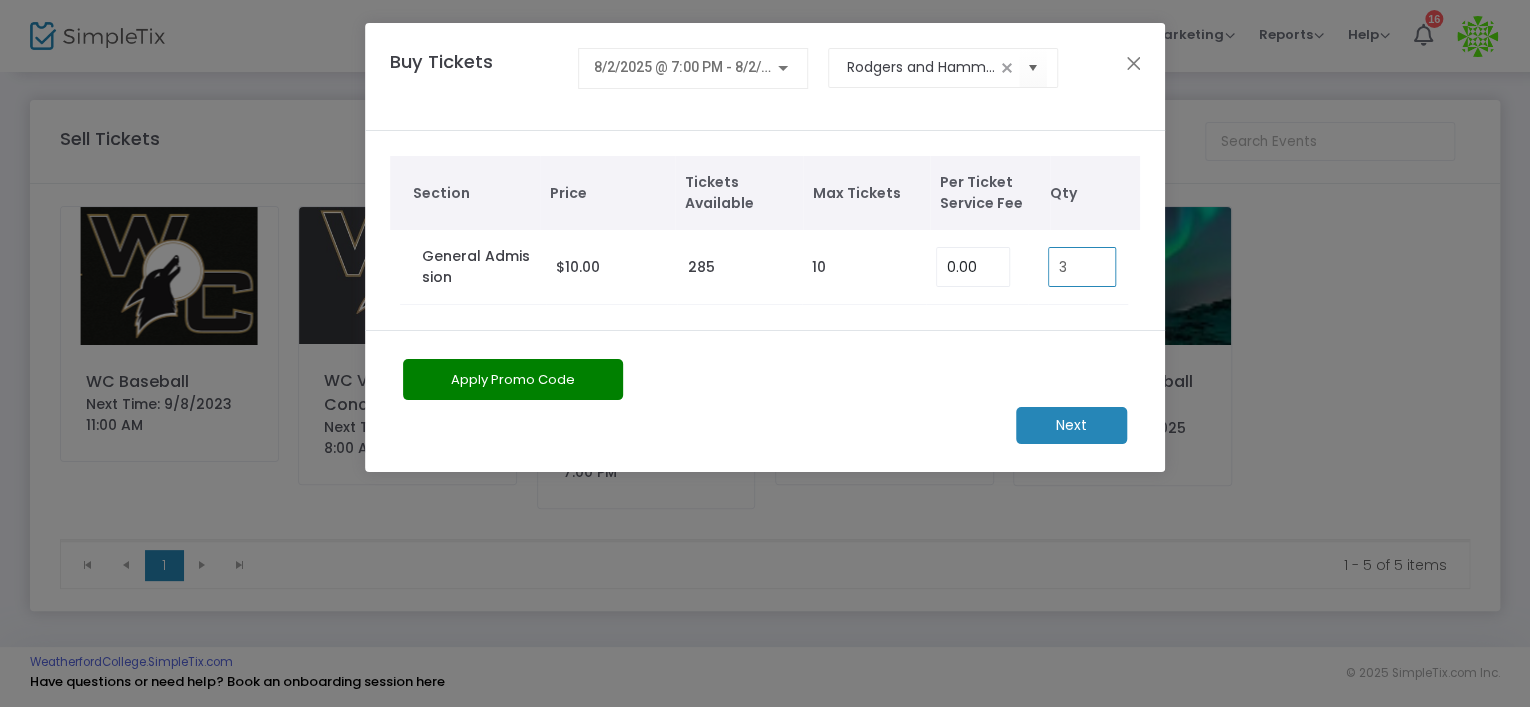 type on "3" 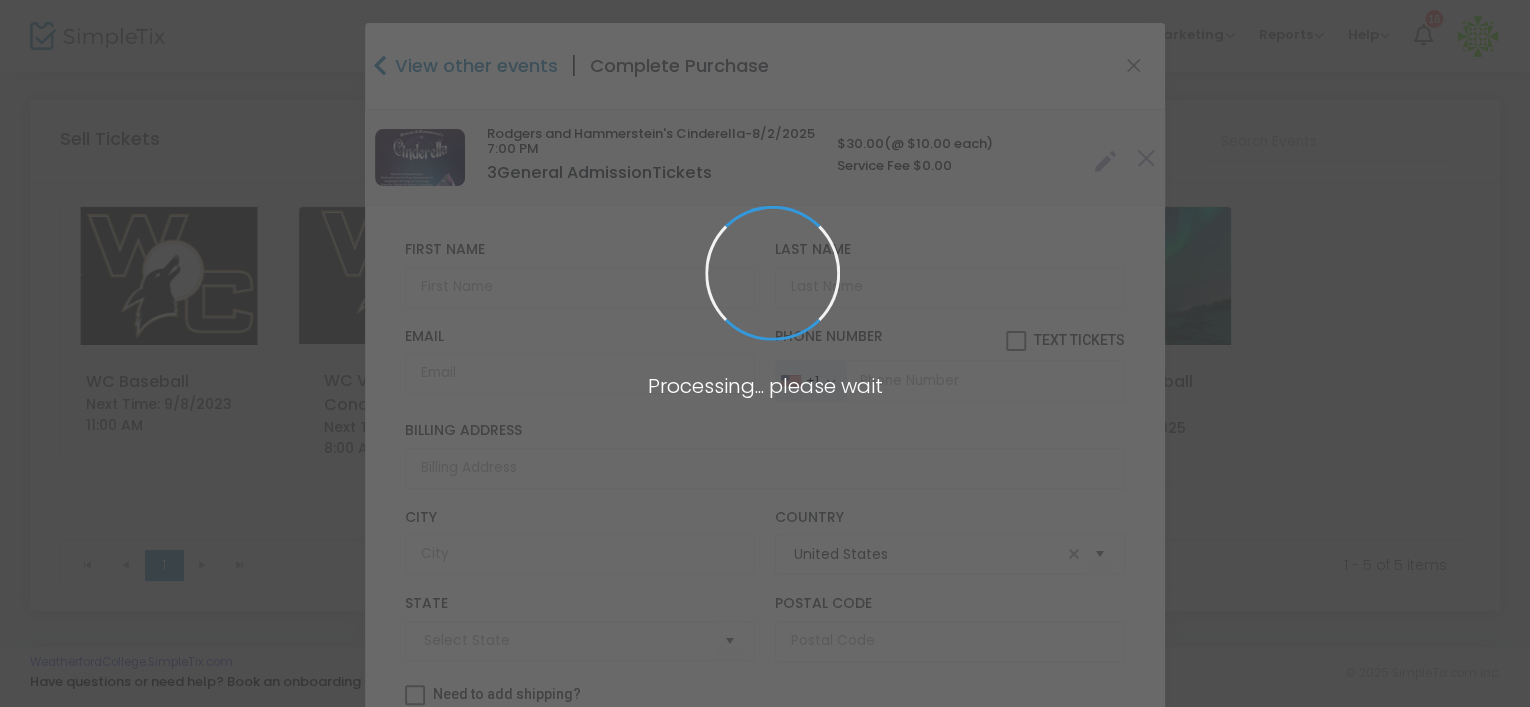 type on "[STATE]" 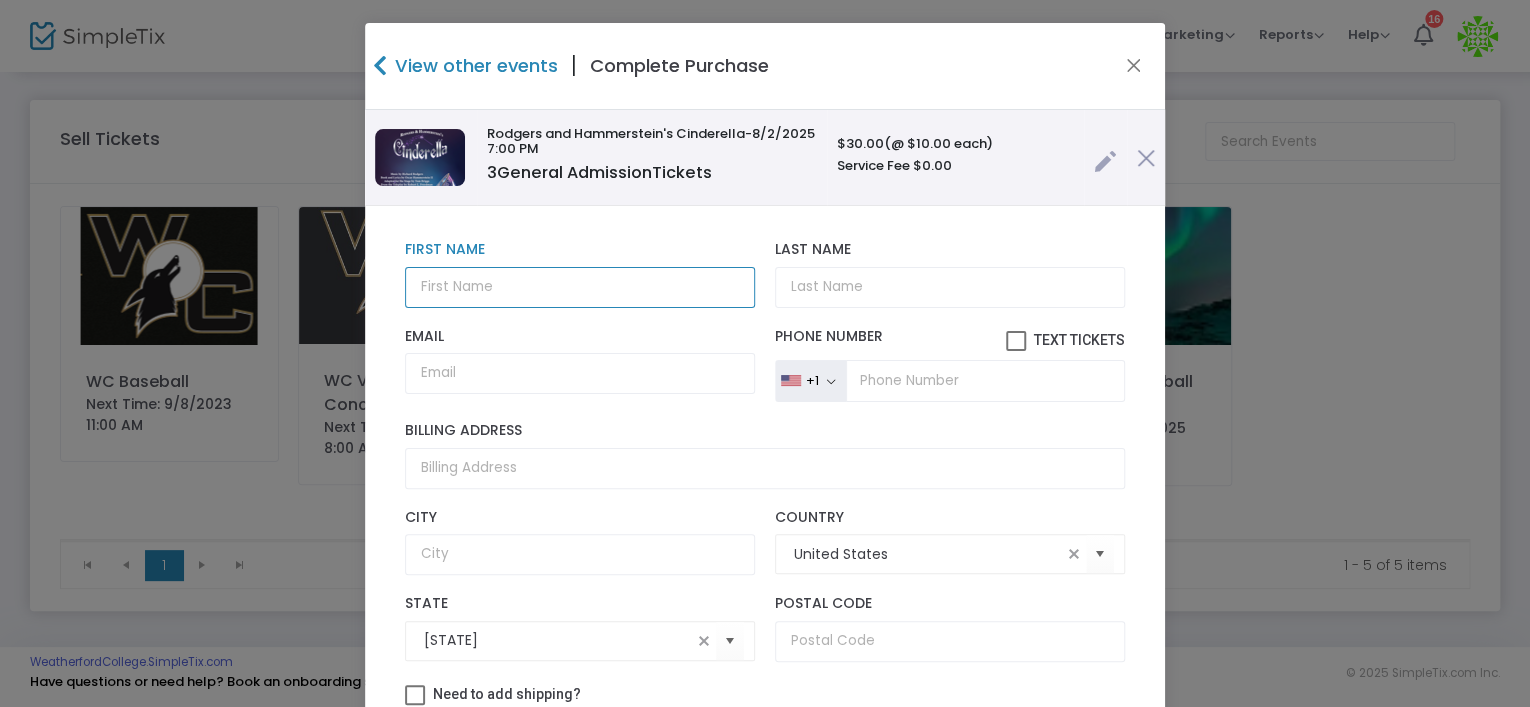 click at bounding box center (580, 287) 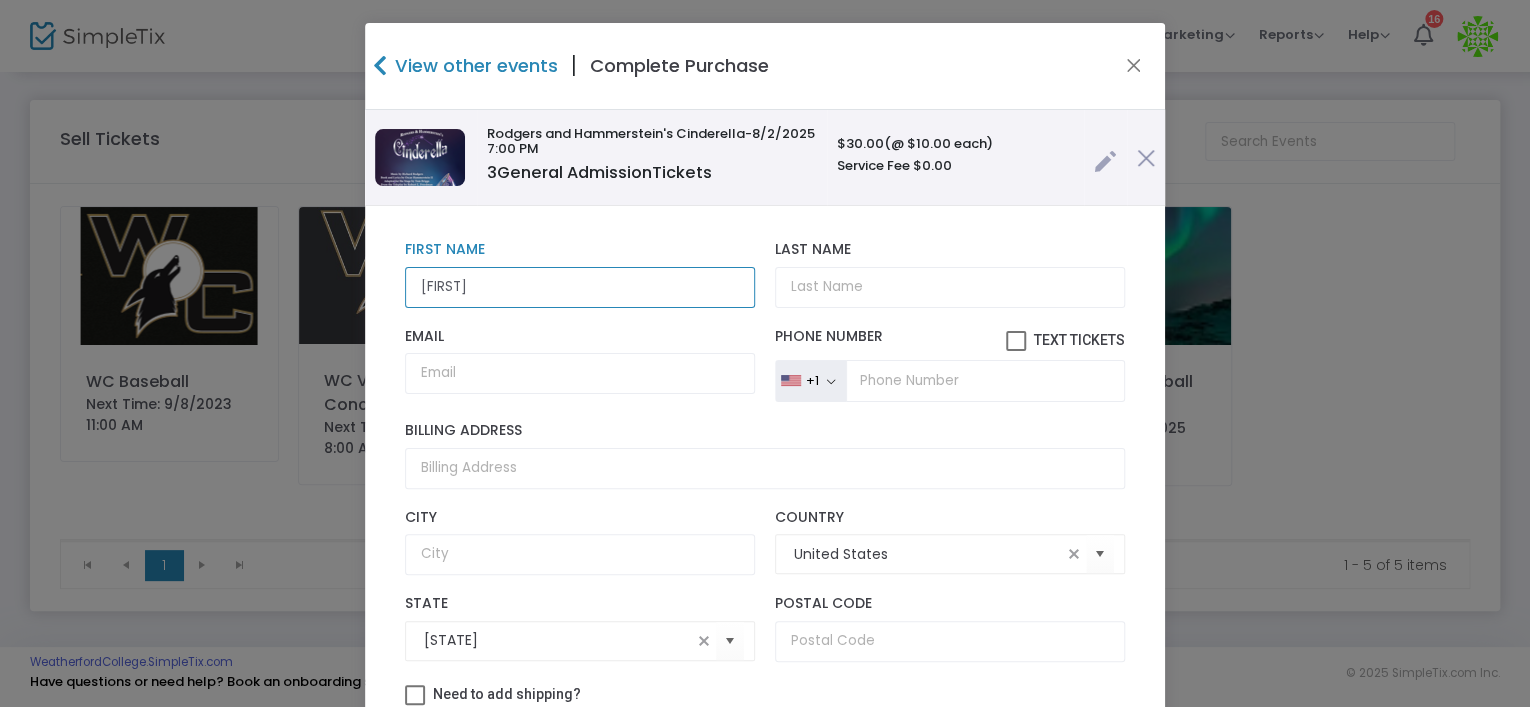 type on "Jayden" 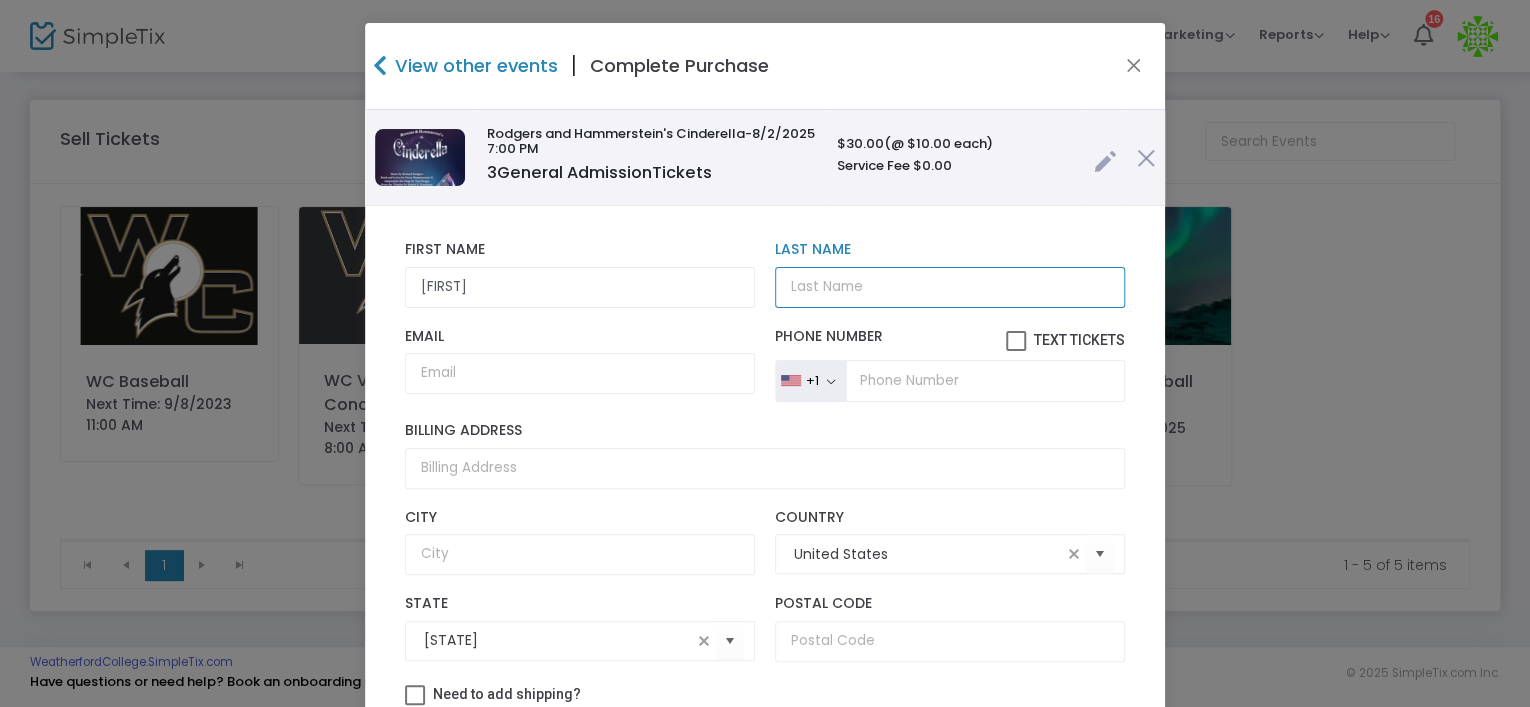 click on "[LAST] Name" at bounding box center (950, 287) 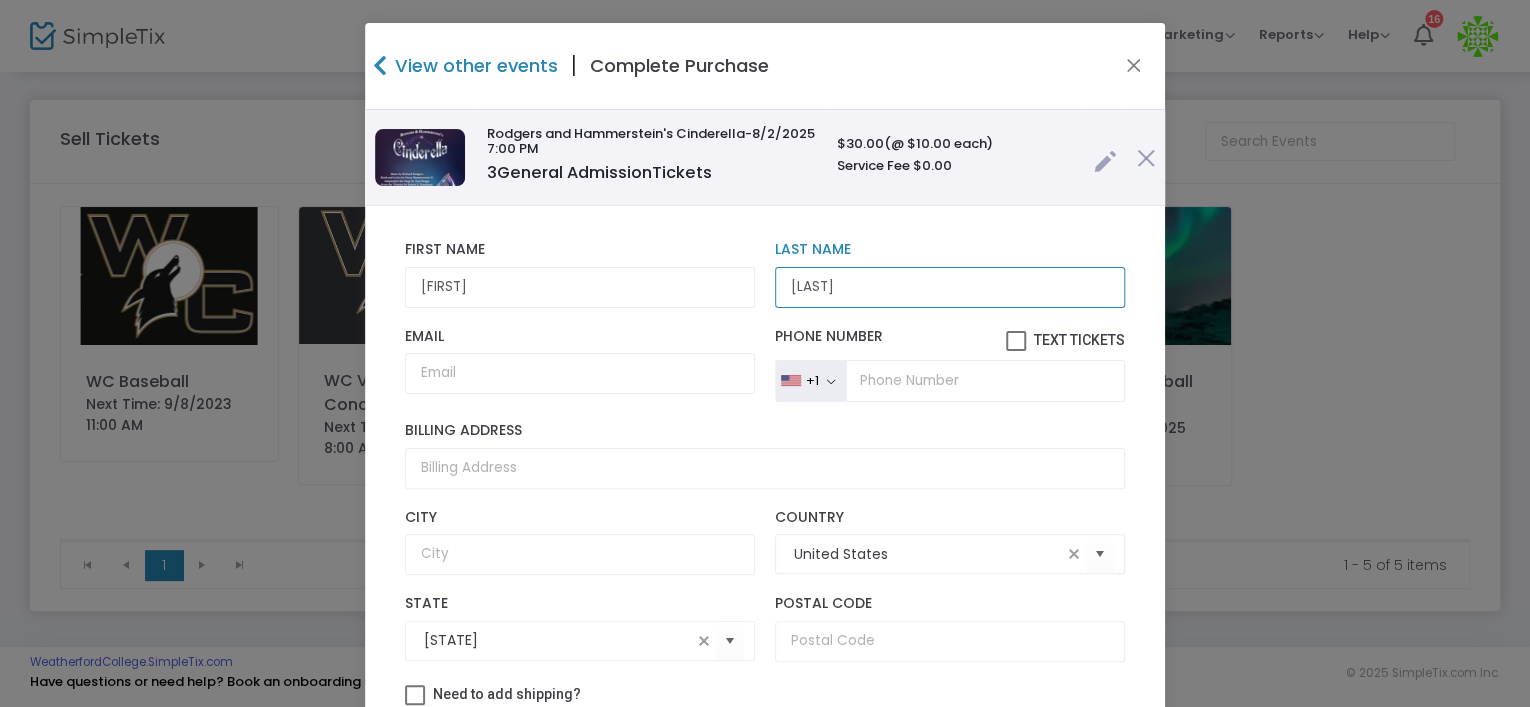 type on "Boardman" 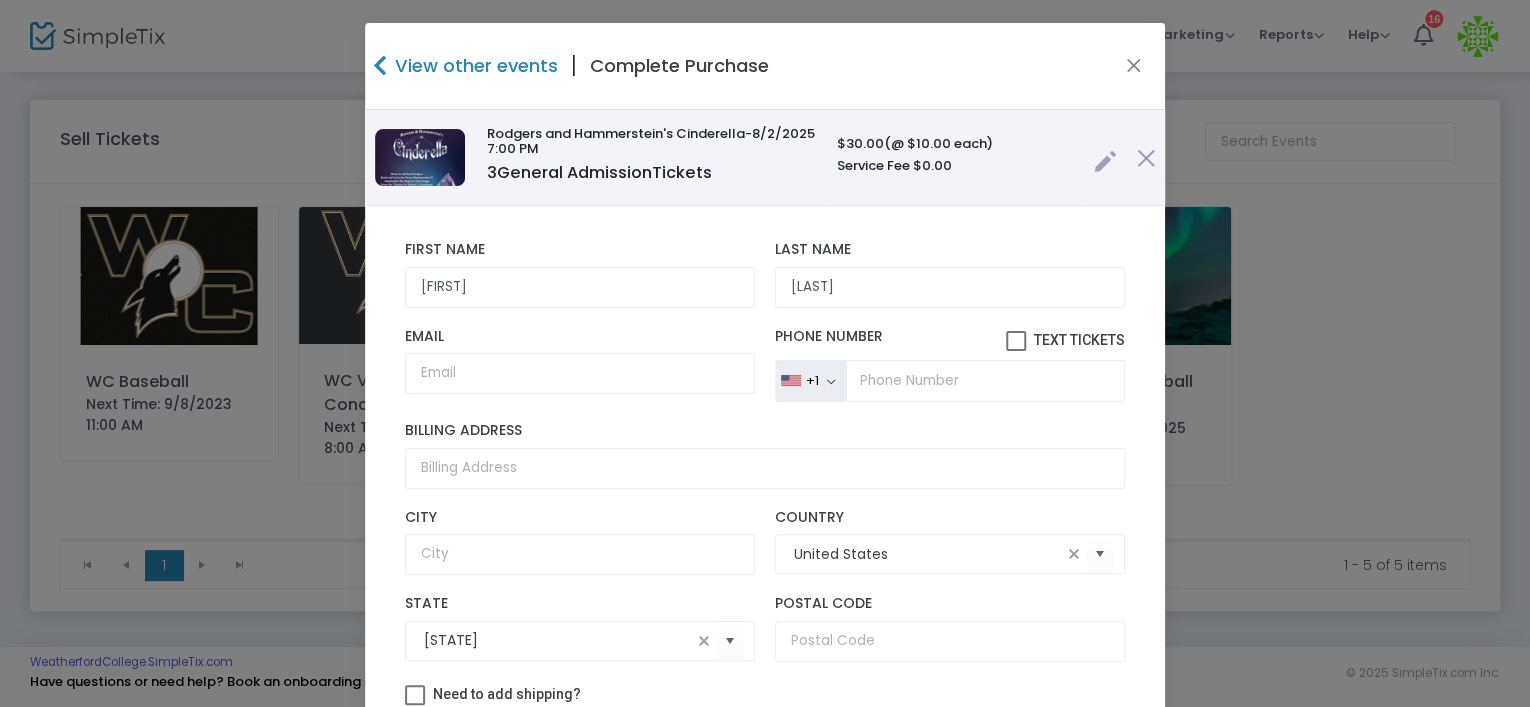 scroll, scrollTop: 136, scrollLeft: 0, axis: vertical 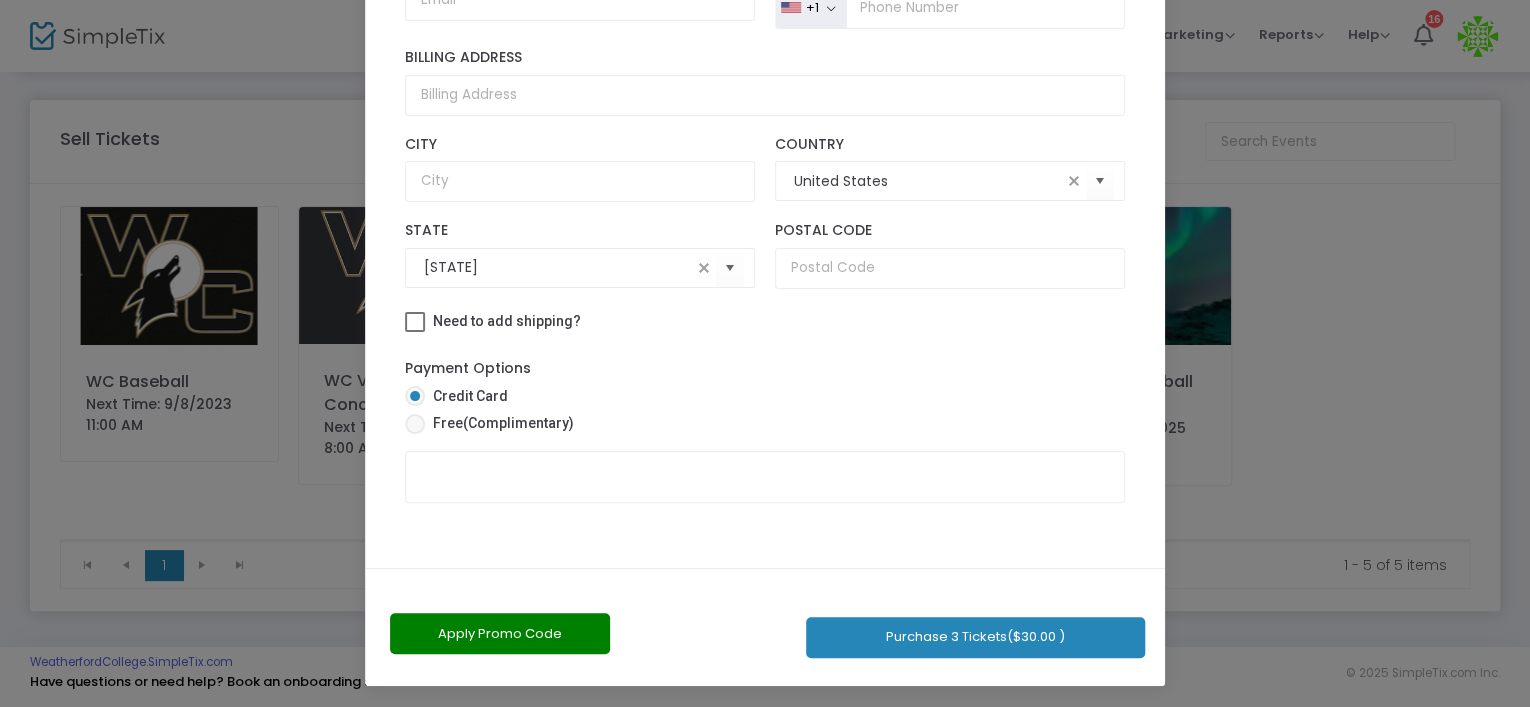 click on "Purchase 3 Tickets  ($30.00 )" 